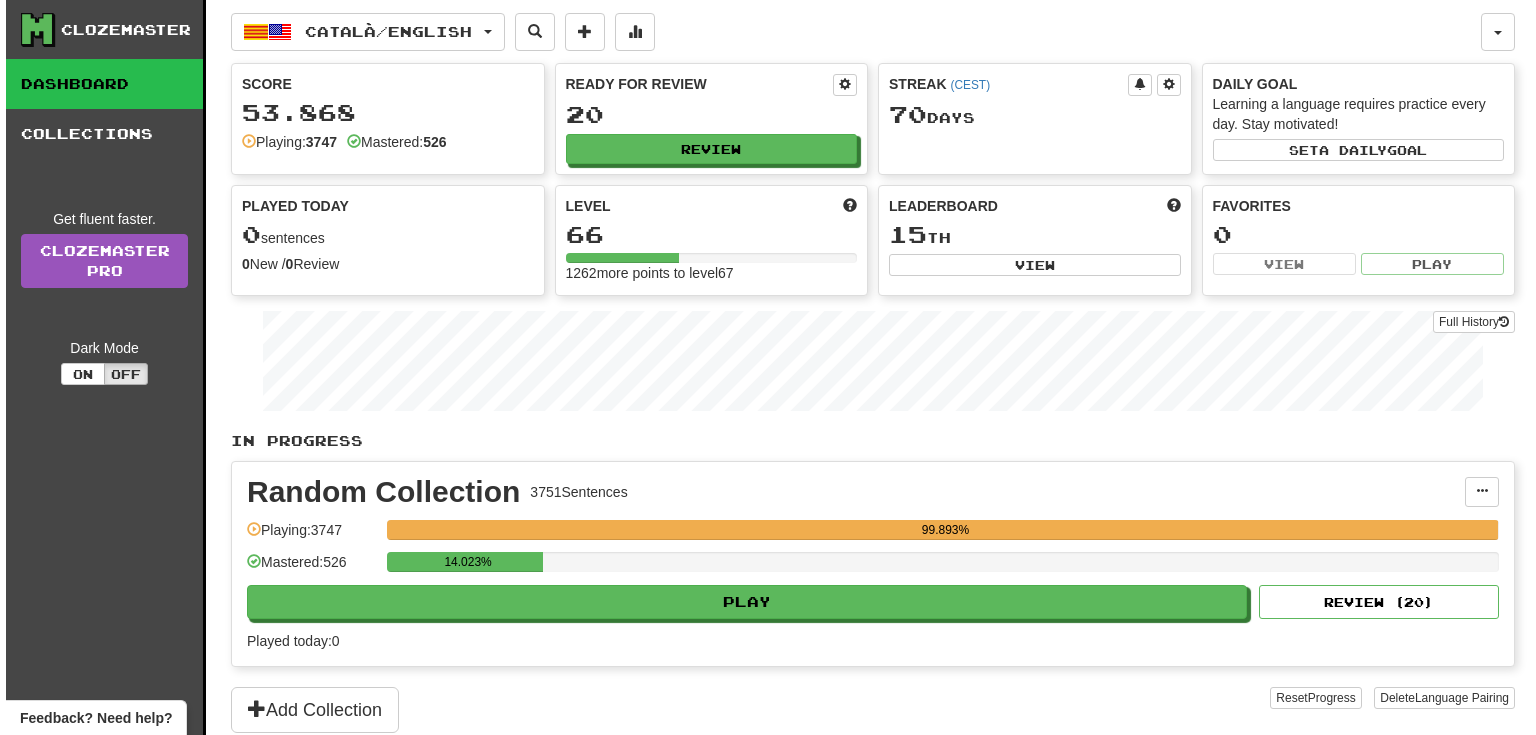 scroll, scrollTop: 0, scrollLeft: 0, axis: both 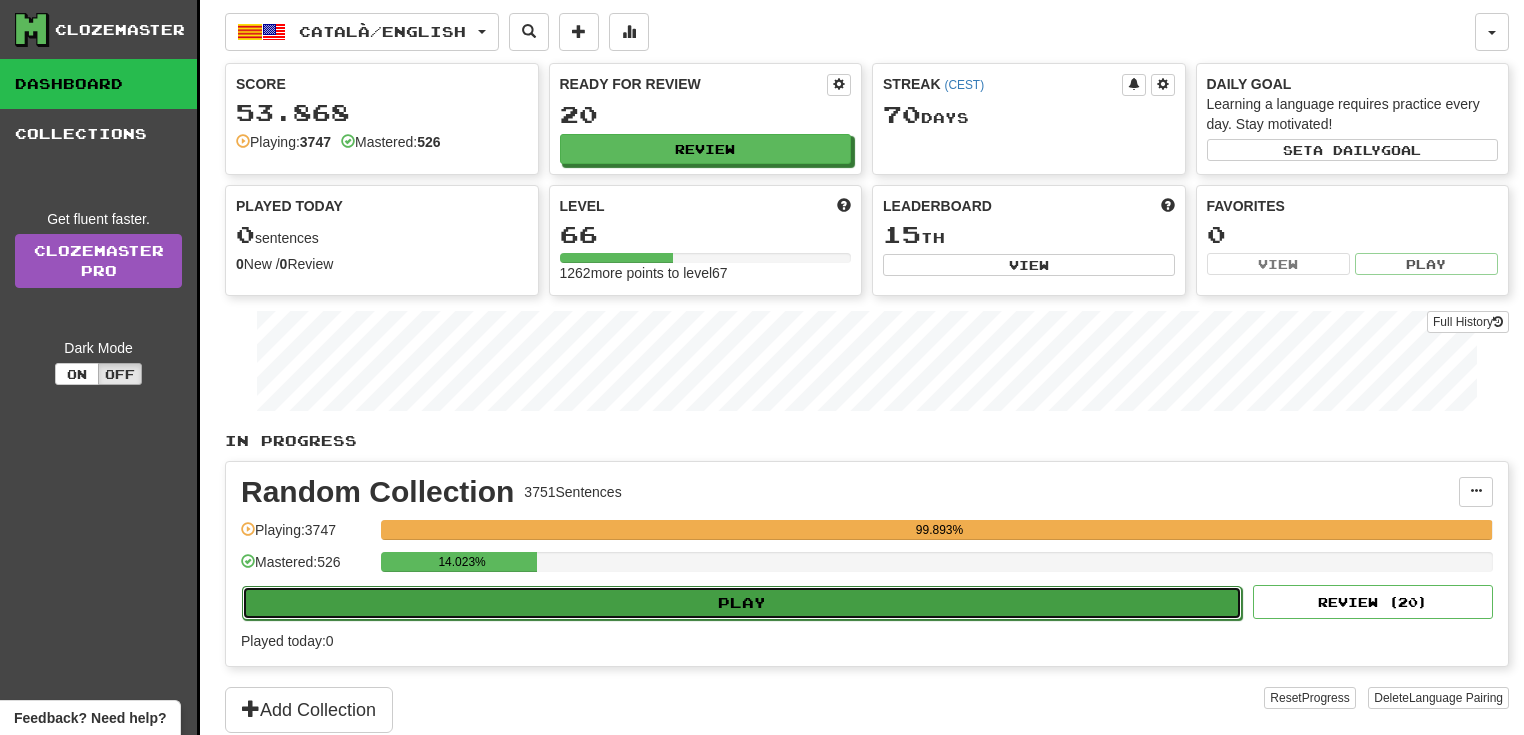 click on "Play" at bounding box center [742, 603] 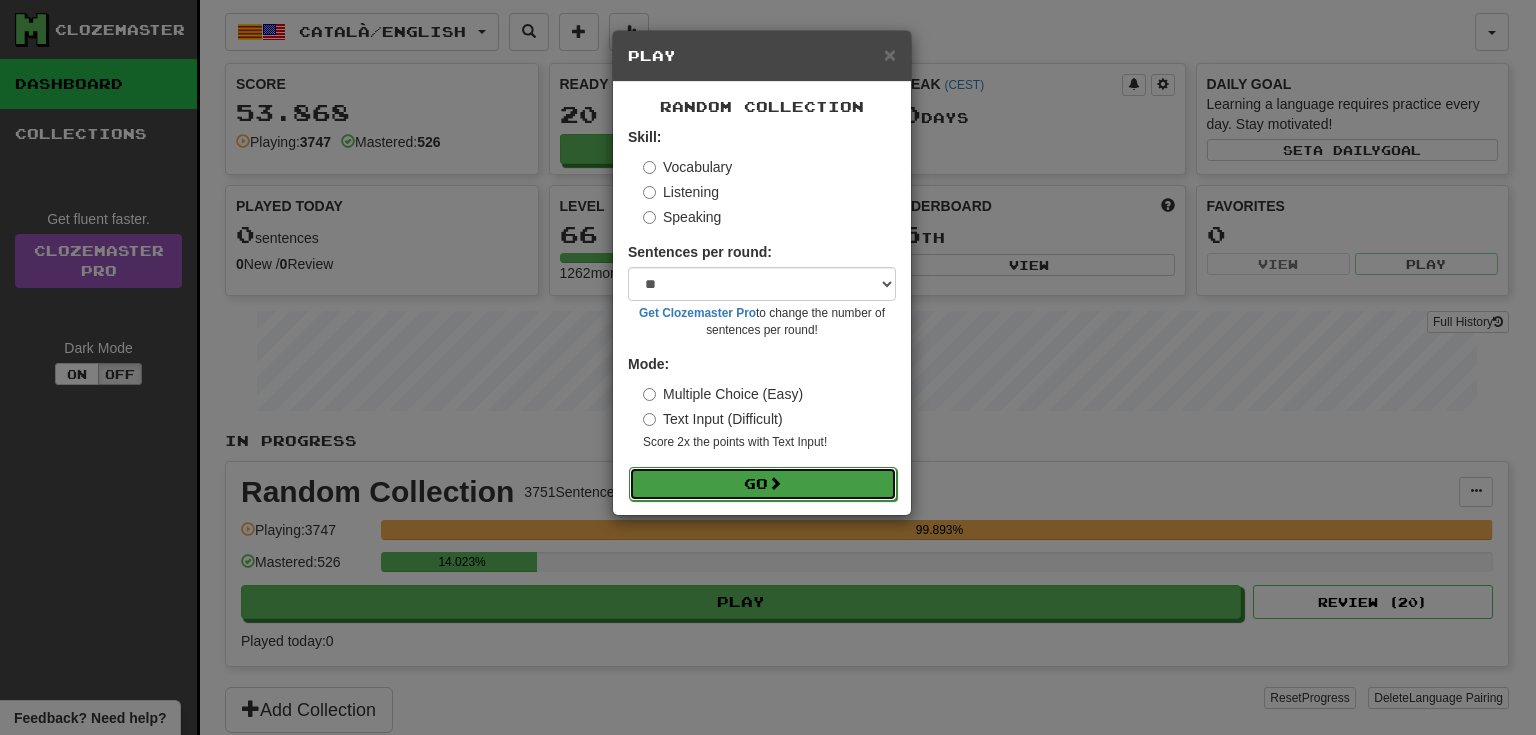click at bounding box center [775, 483] 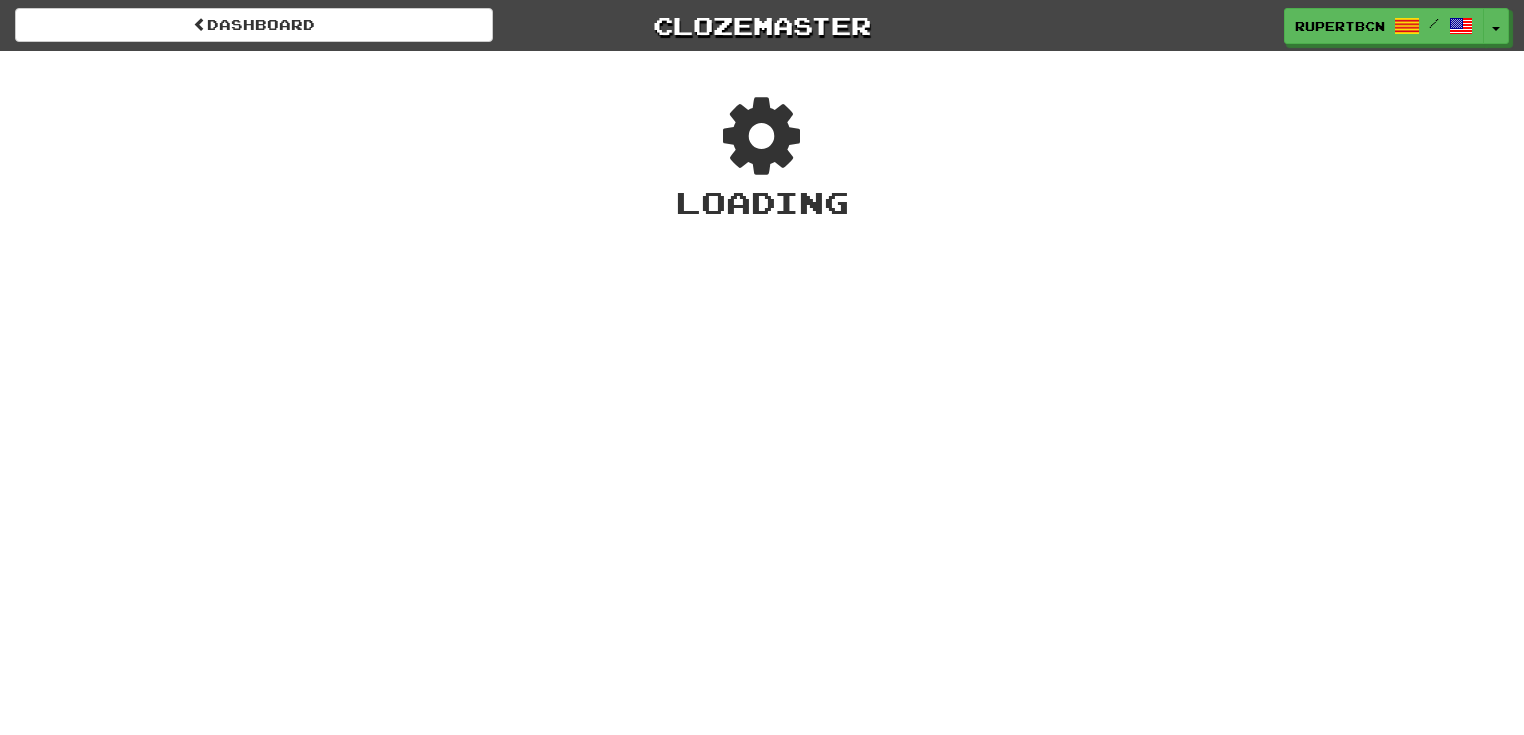 scroll, scrollTop: 0, scrollLeft: 0, axis: both 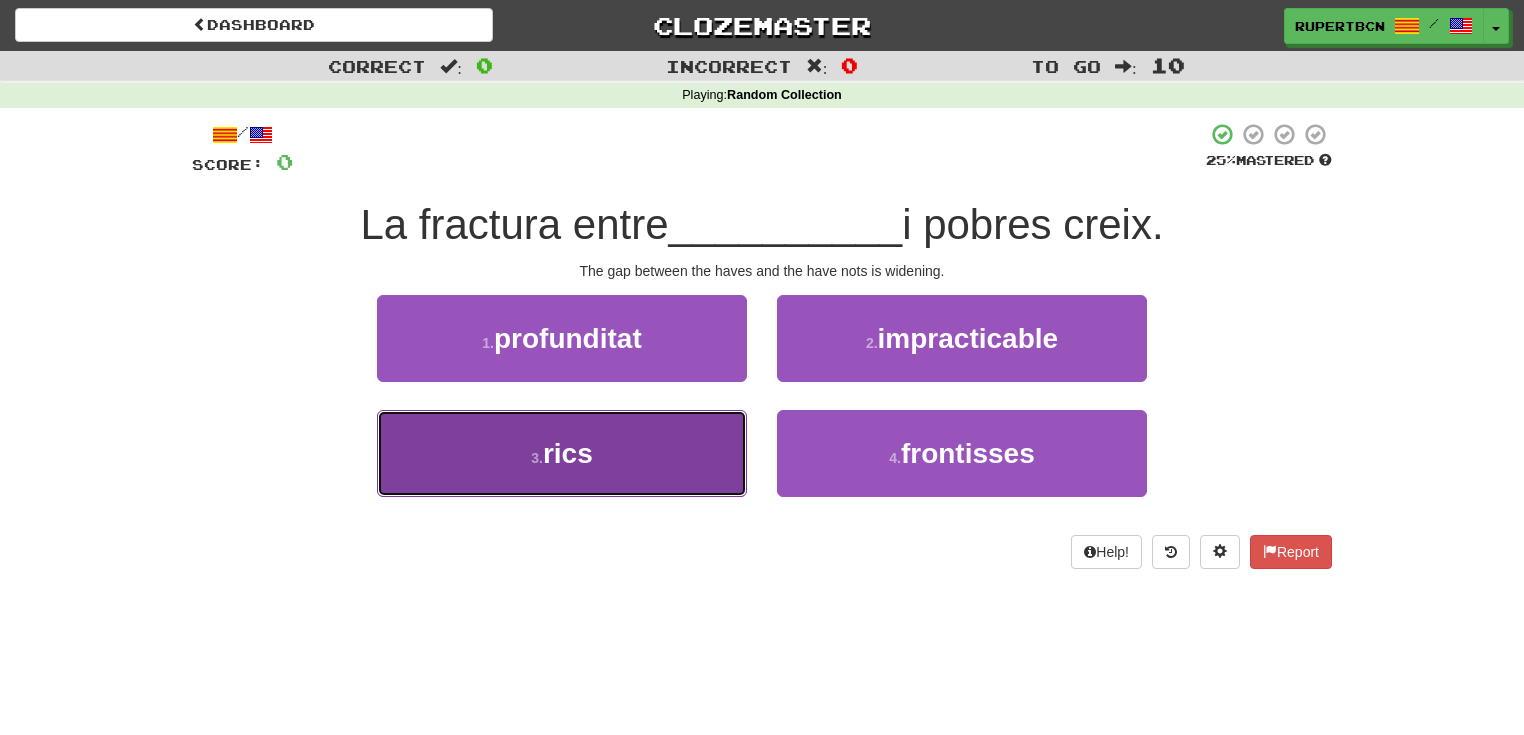click on "3 .  rics" at bounding box center (562, 453) 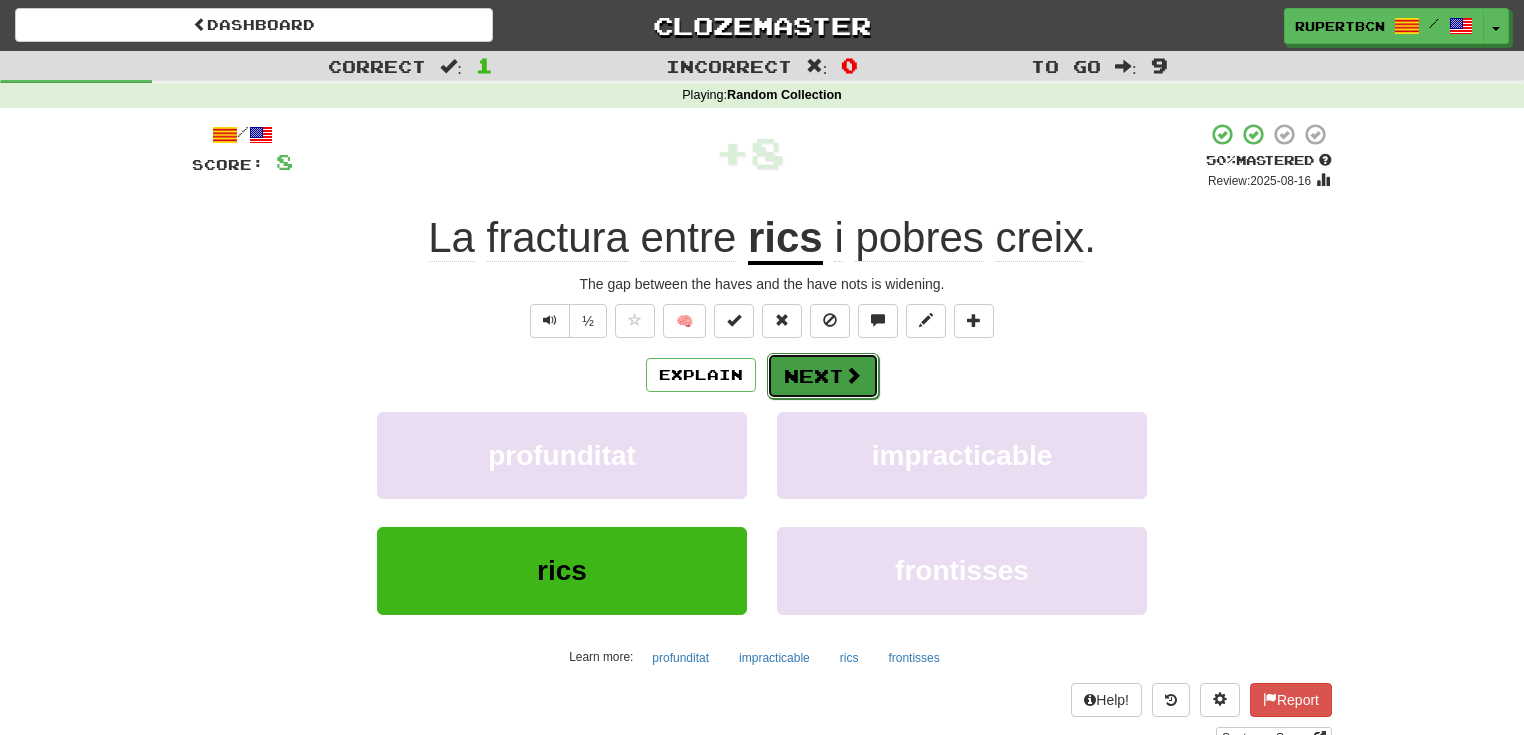 click on "Next" at bounding box center [823, 376] 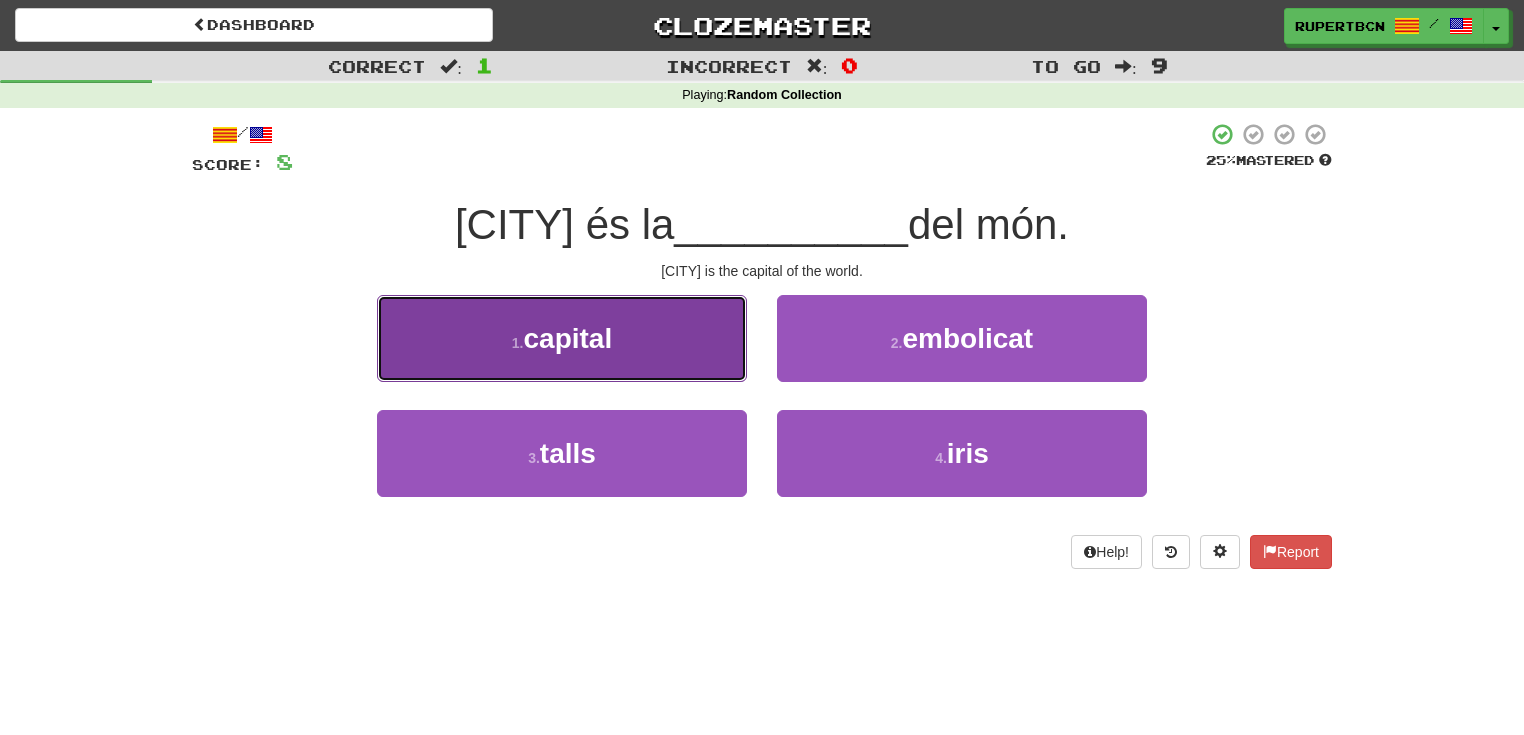 click on "1 .  capital" at bounding box center [562, 338] 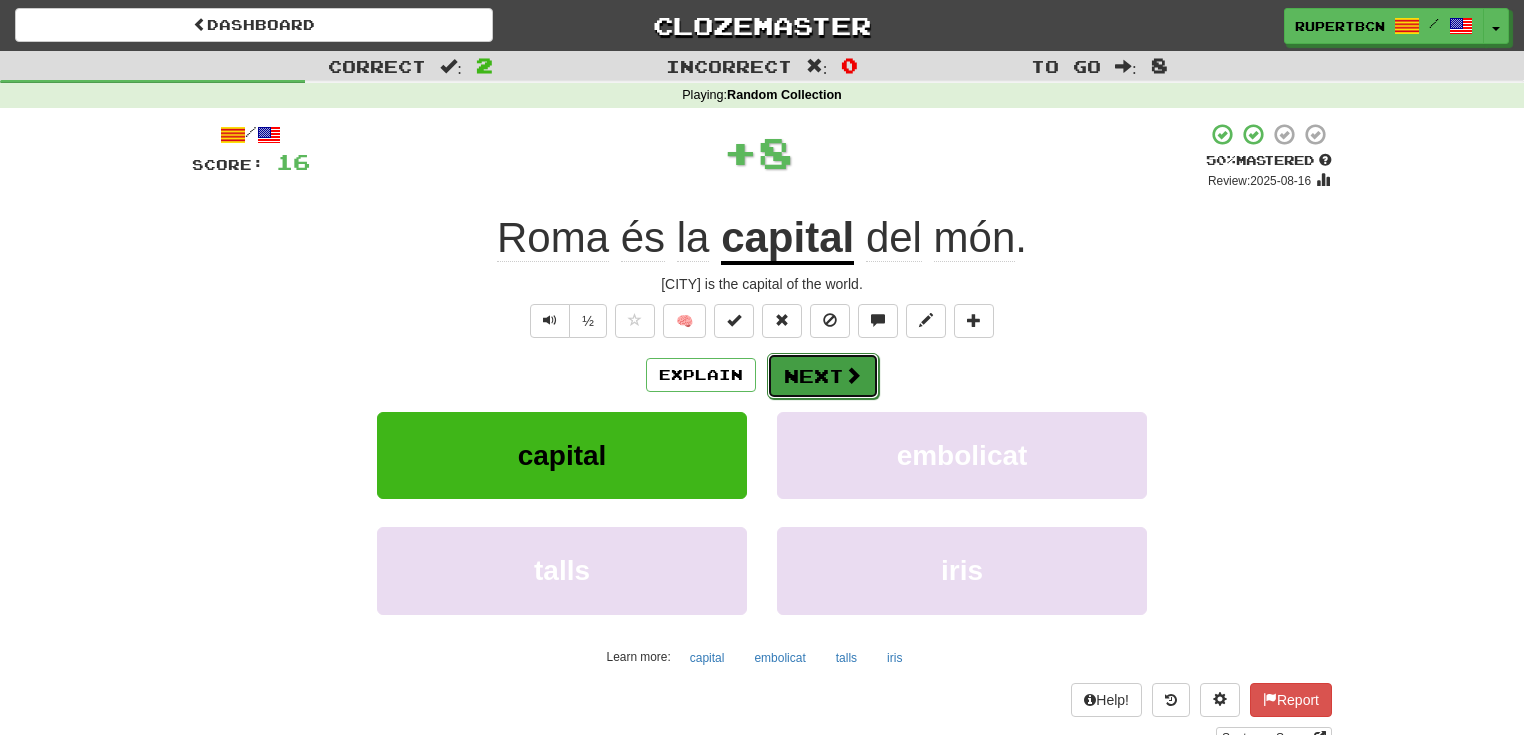 click on "Next" at bounding box center (823, 376) 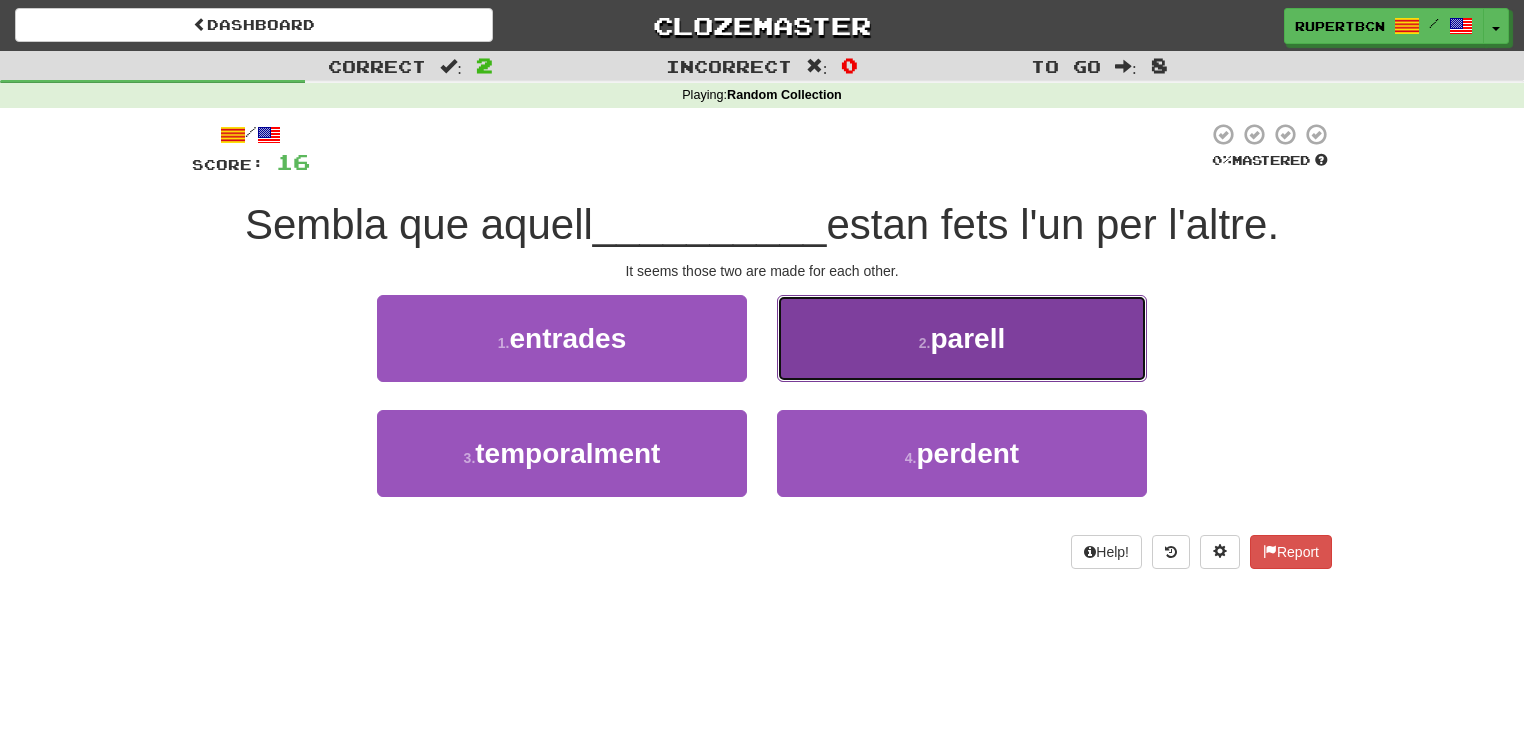 click on "parell" at bounding box center (967, 338) 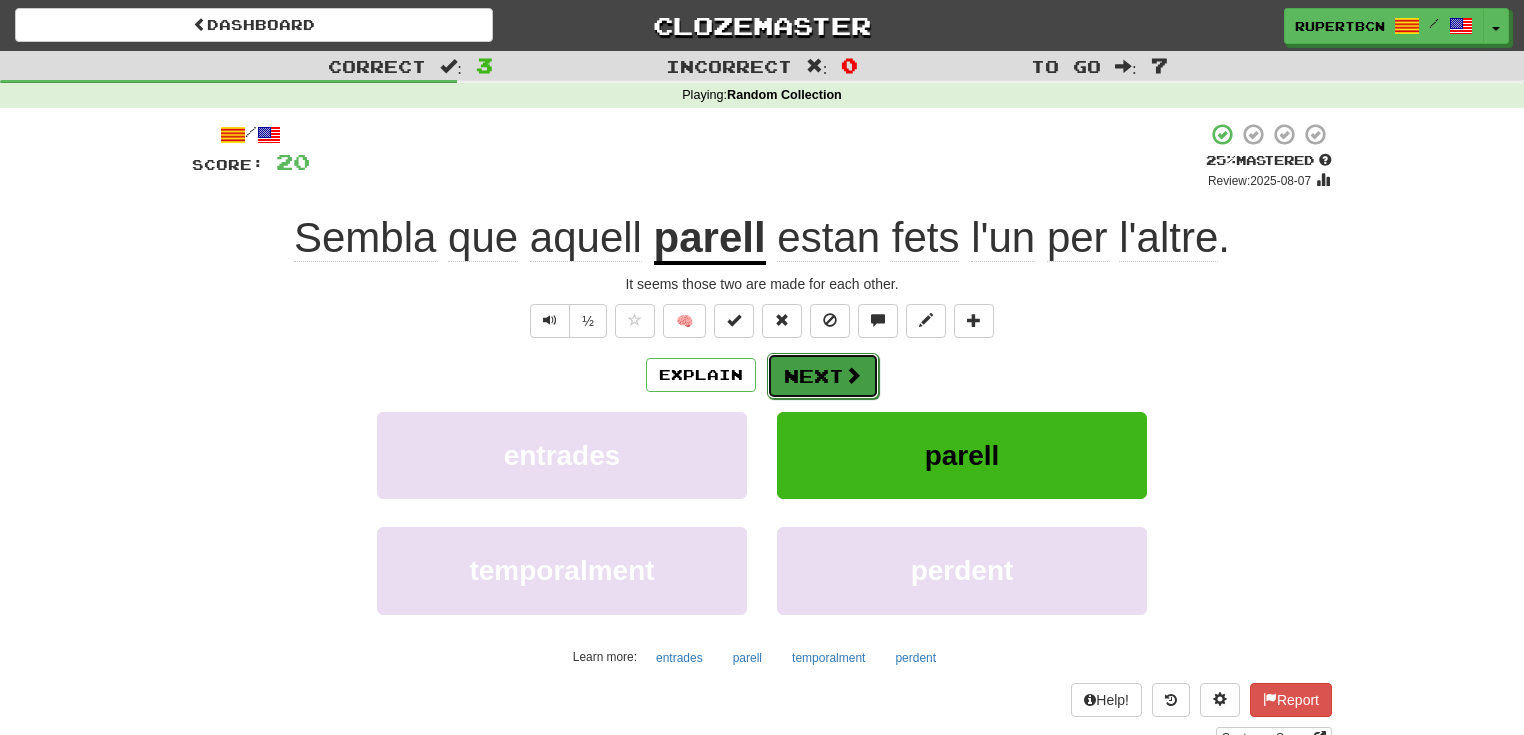 click on "Next" at bounding box center (823, 376) 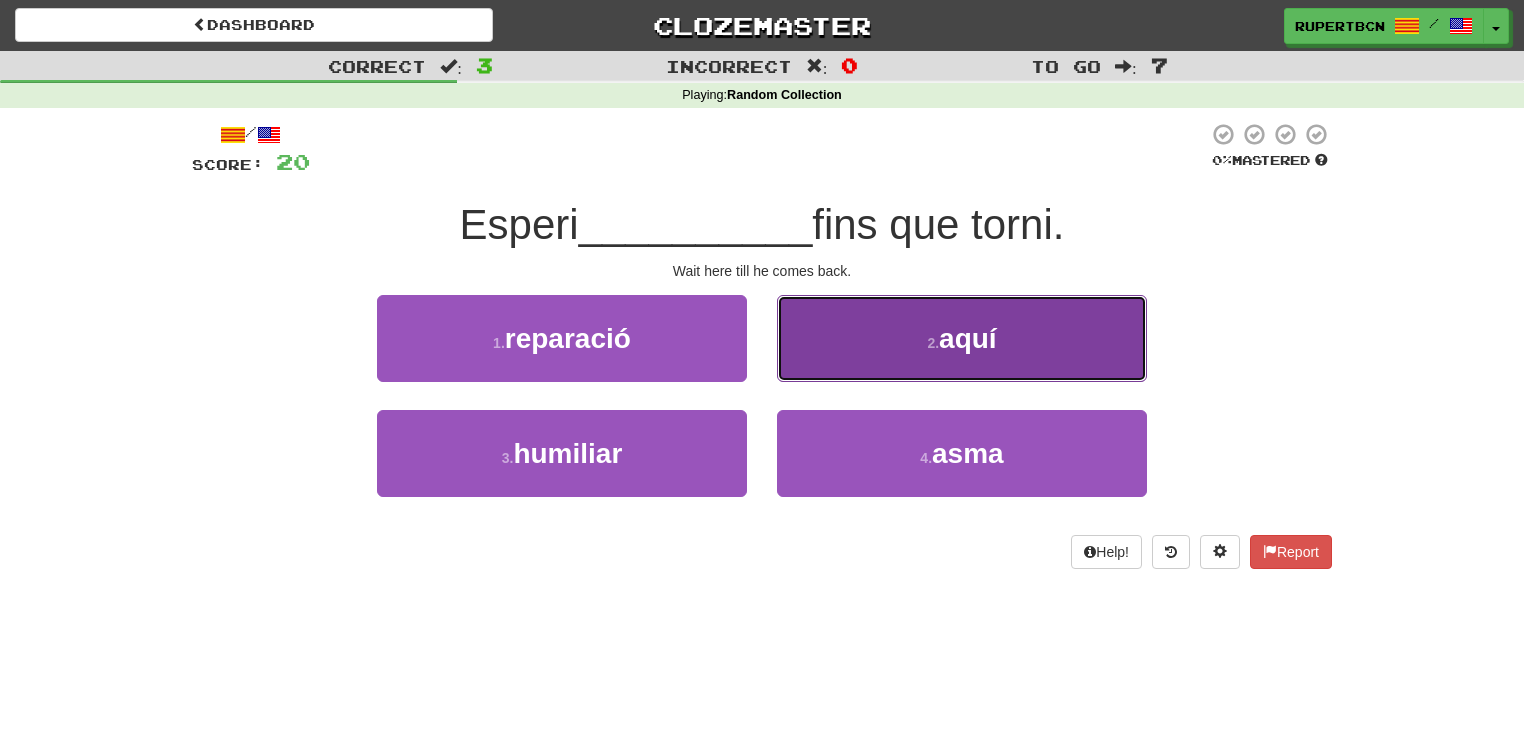 click on "aquí" at bounding box center (968, 338) 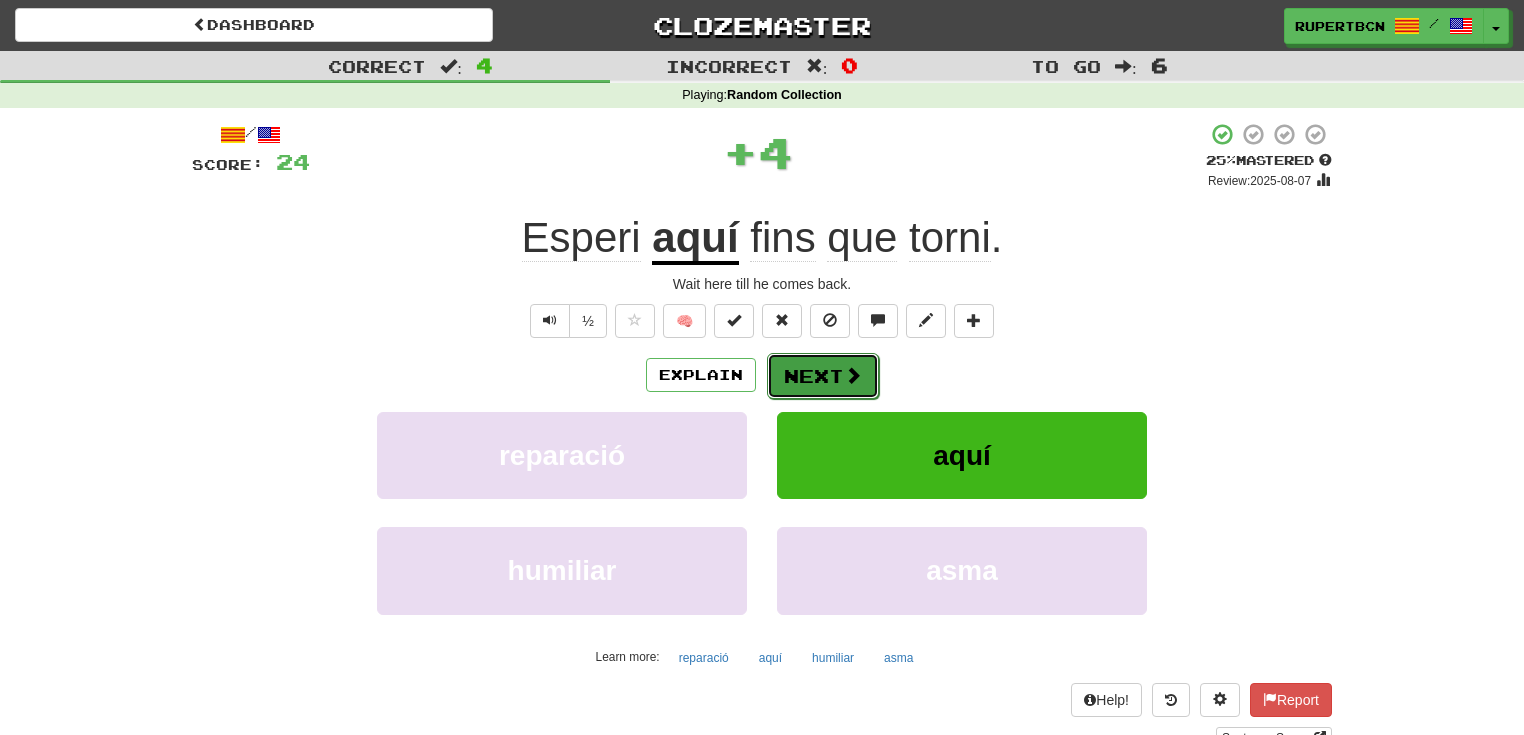 click at bounding box center (853, 375) 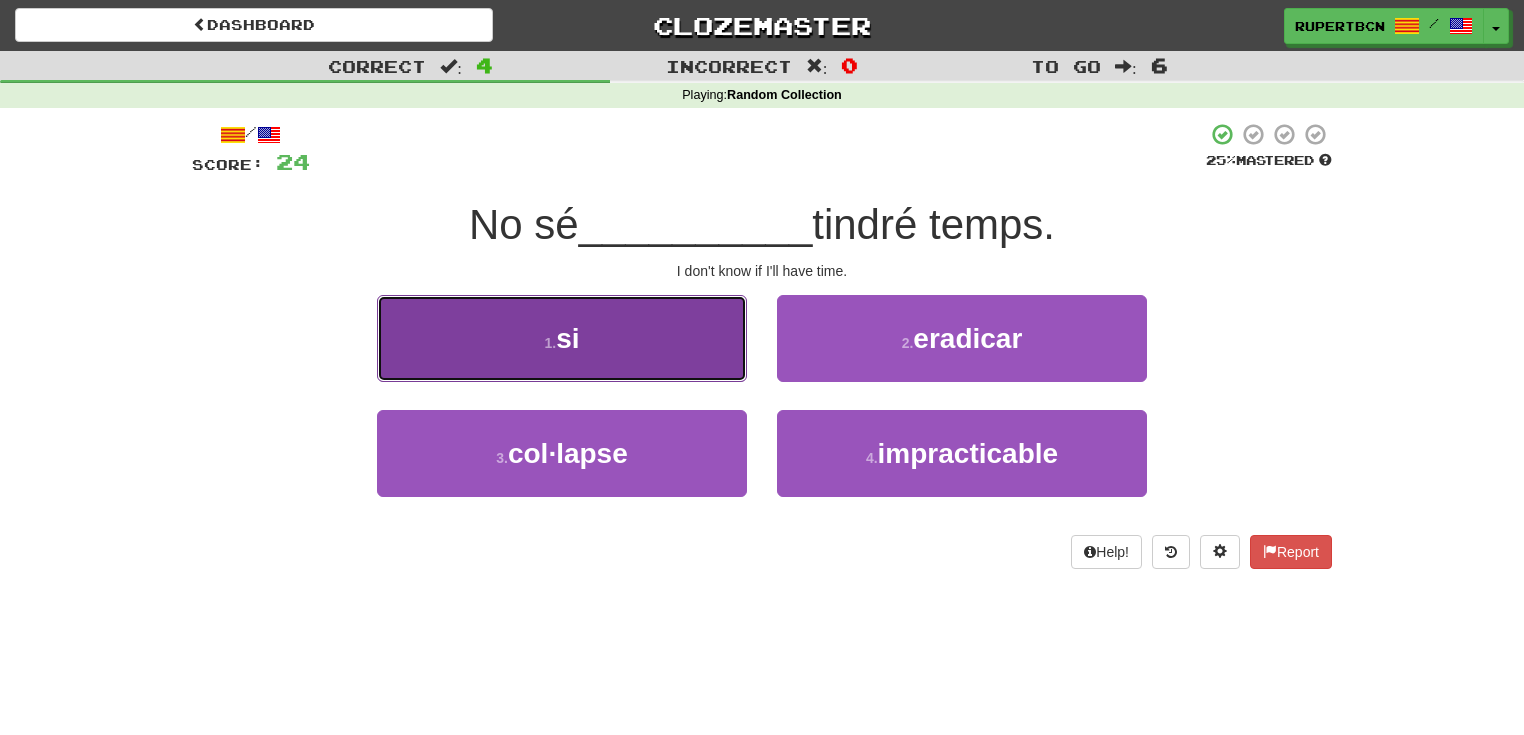 click on "1 .  si" at bounding box center (562, 338) 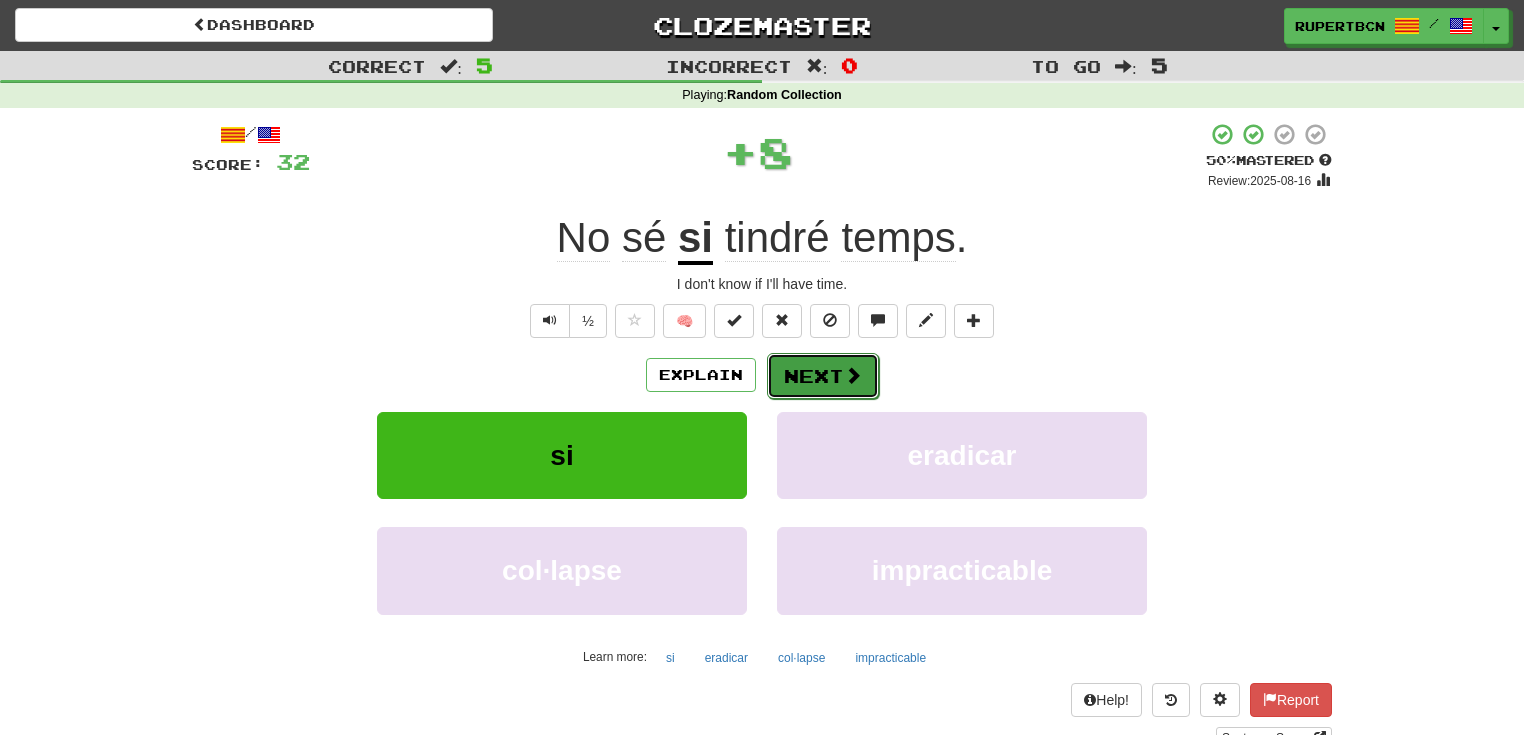 click on "Next" at bounding box center (823, 376) 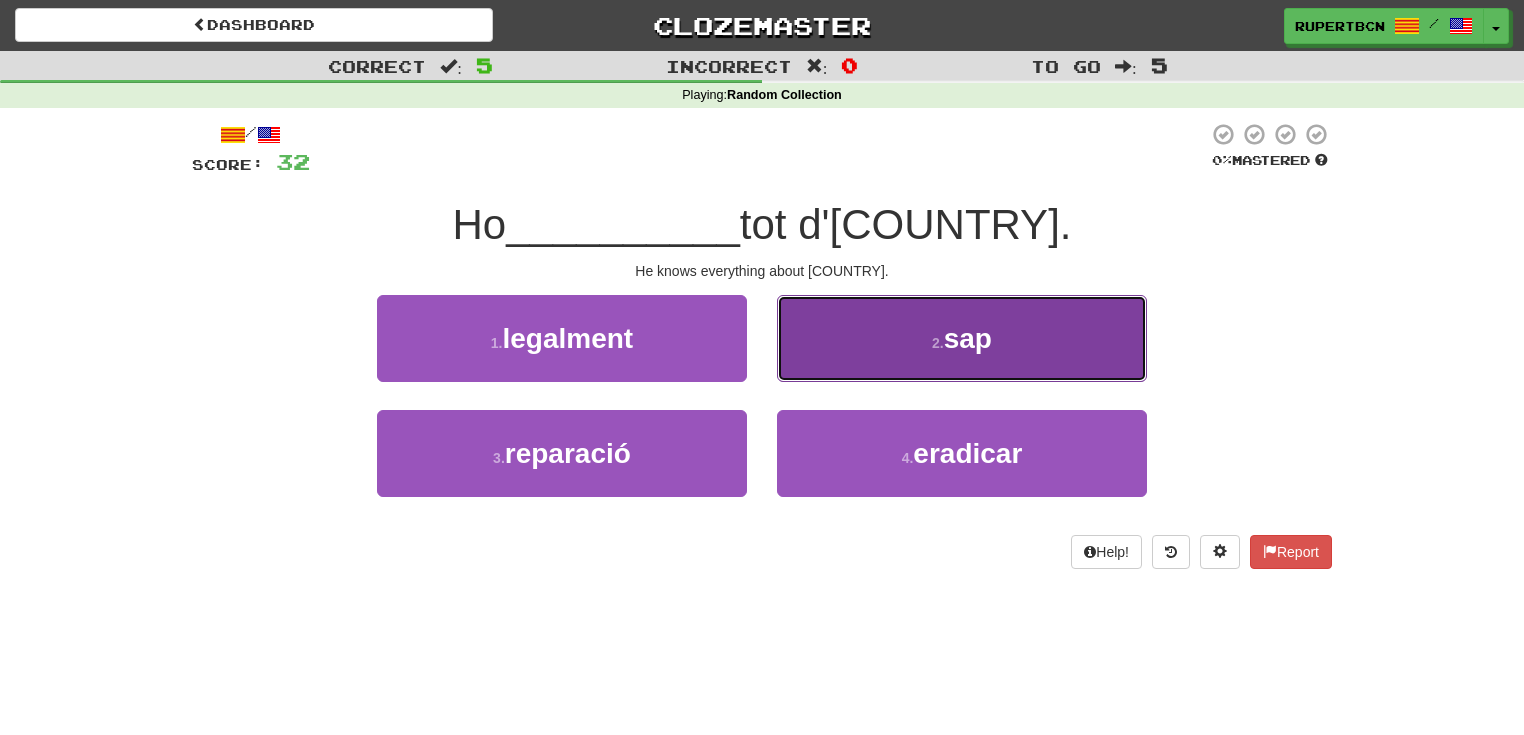 click on "sap" at bounding box center [968, 338] 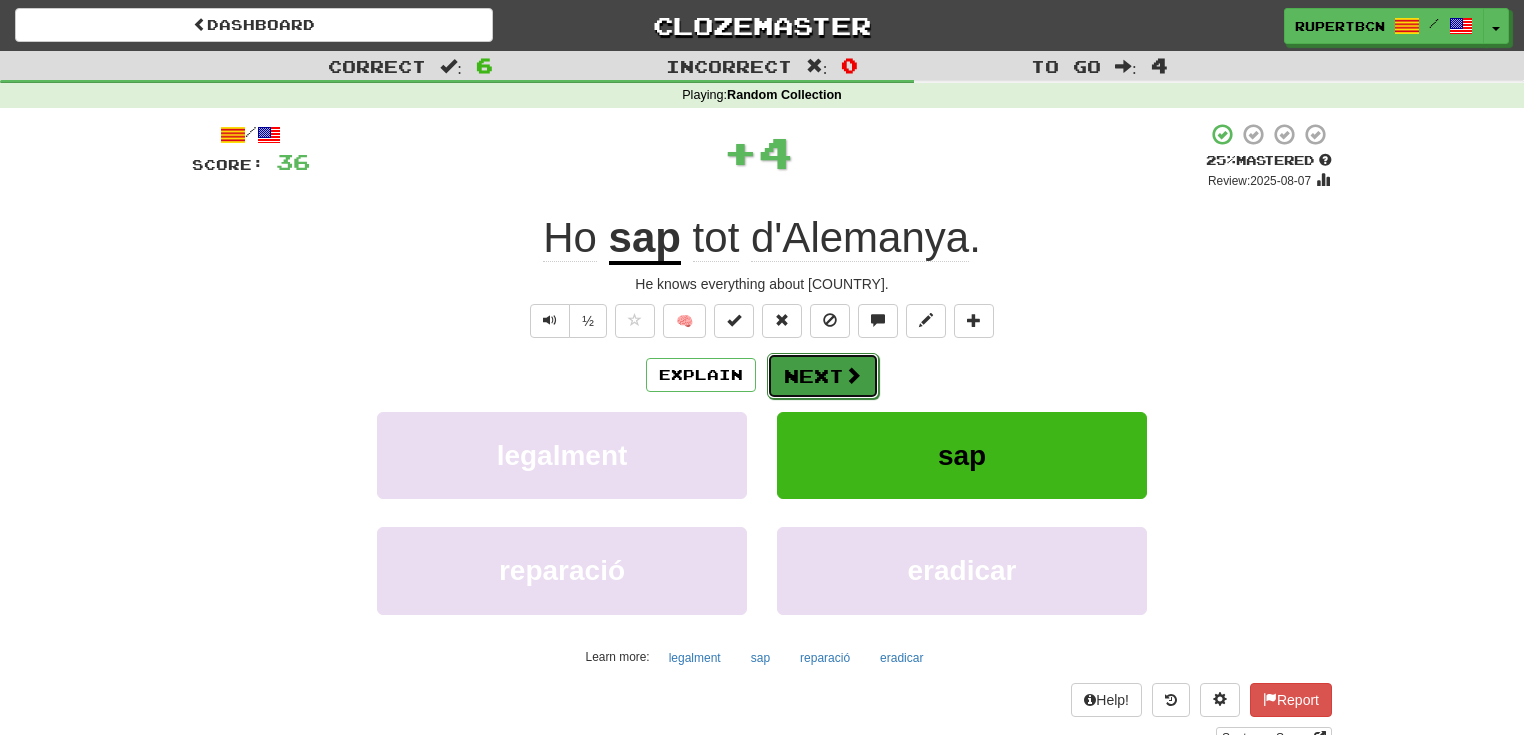 click on "Next" at bounding box center (823, 376) 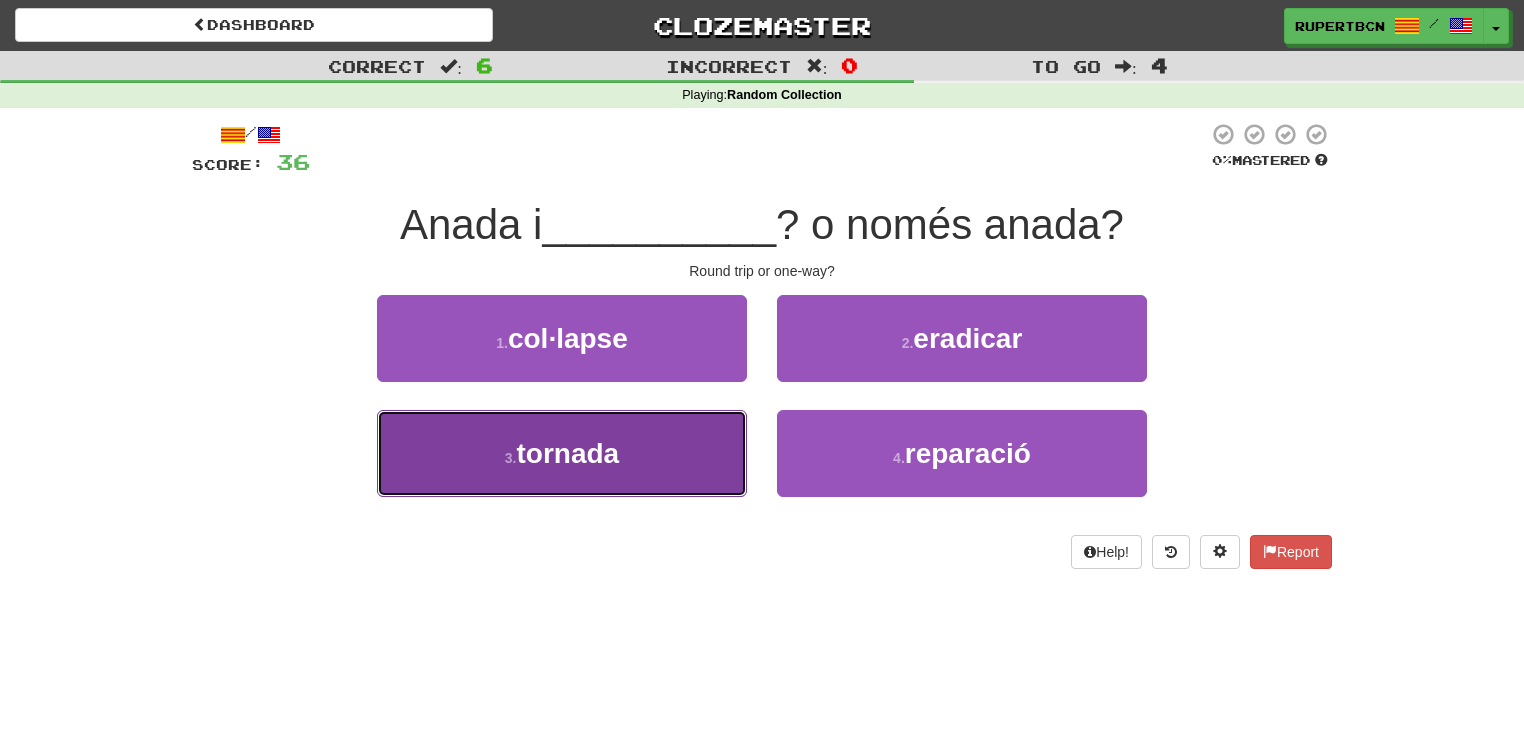 click on "tornada" at bounding box center [568, 453] 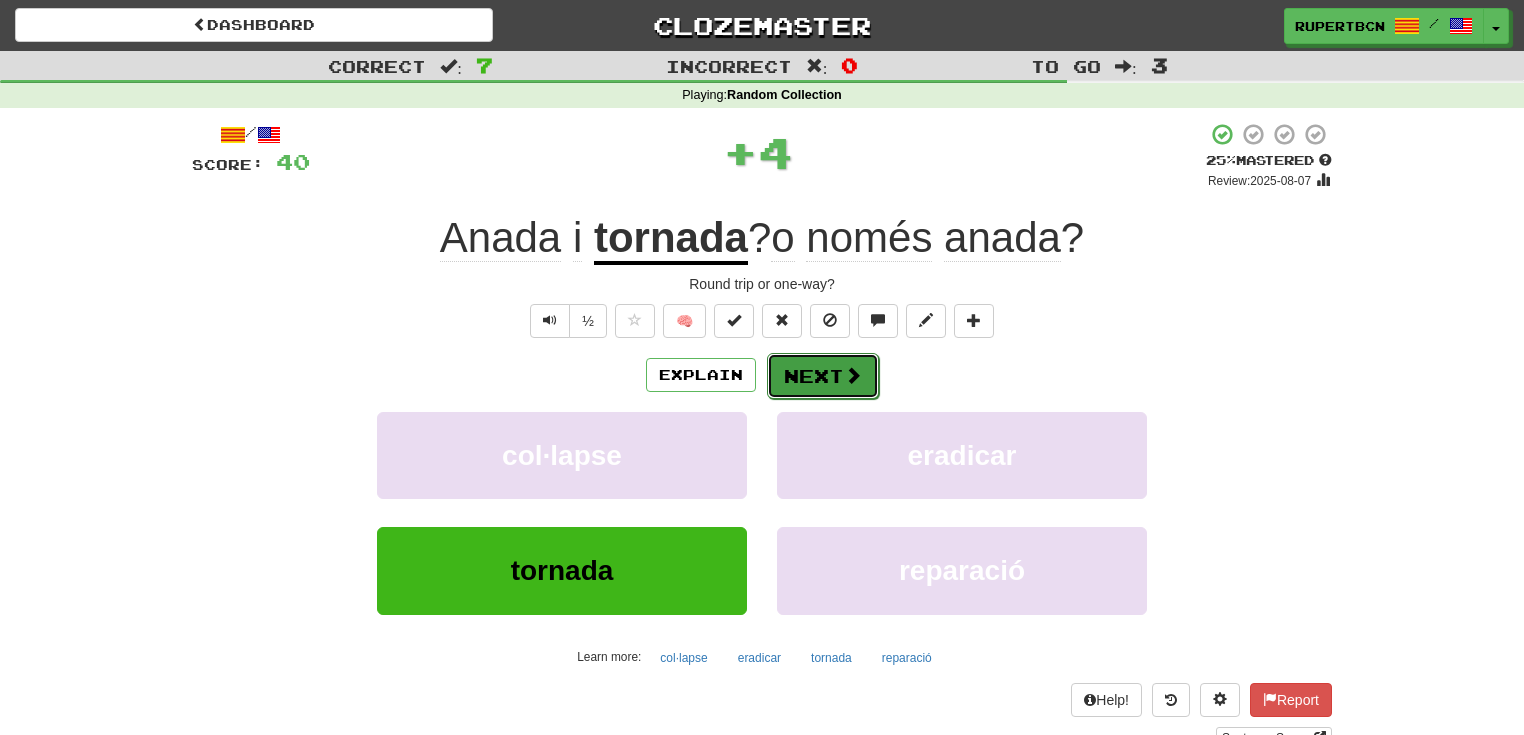 click on "Next" at bounding box center (823, 376) 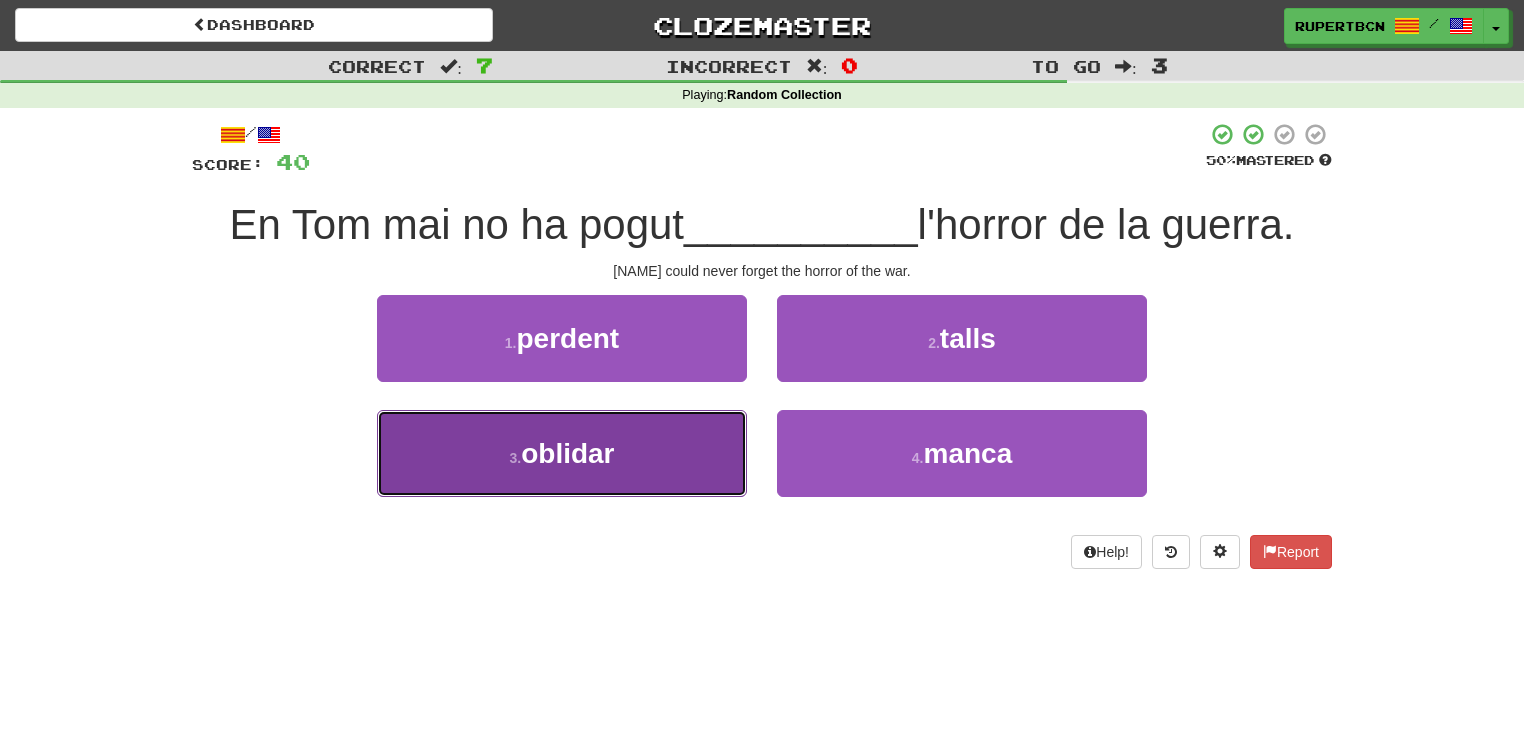 click on "oblidar" at bounding box center [567, 453] 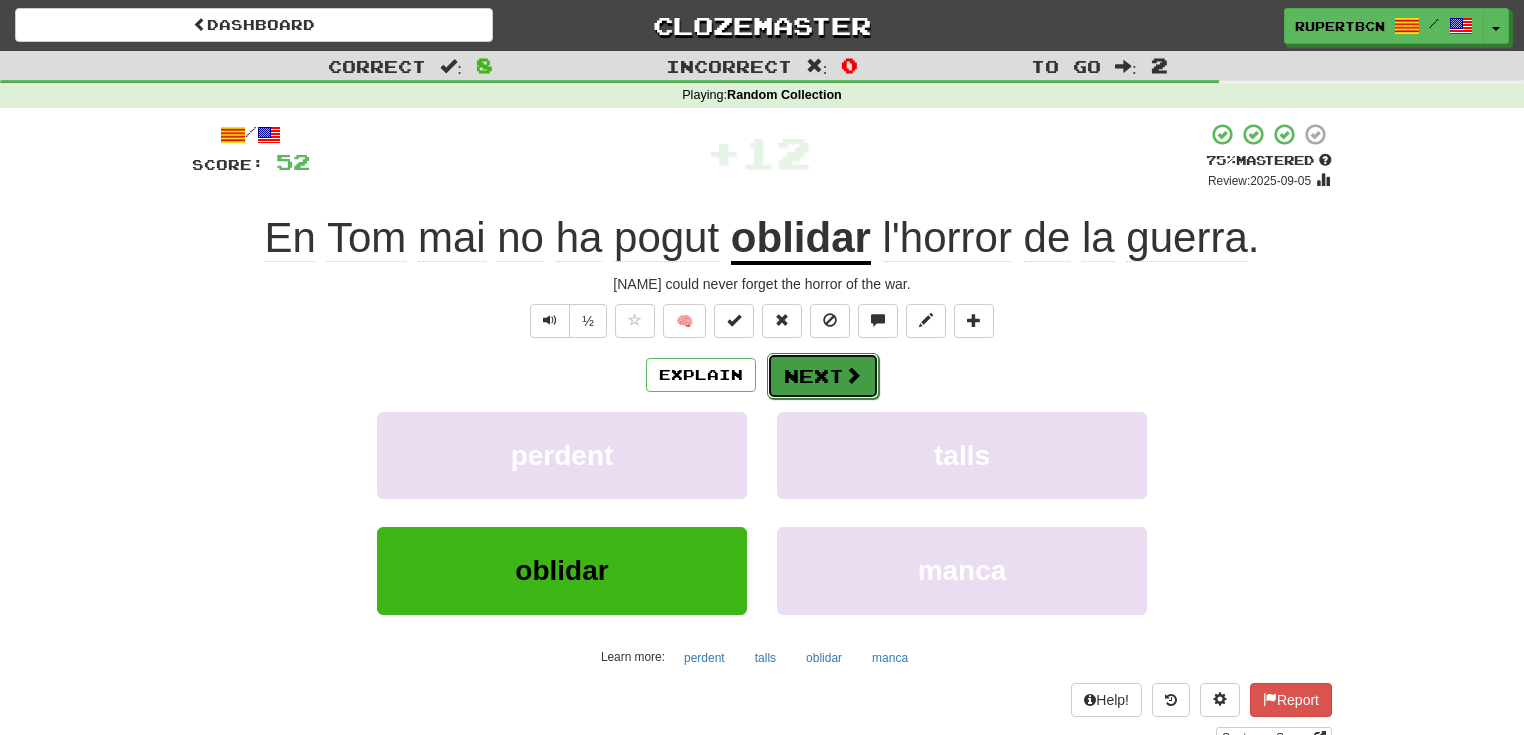 click on "Next" at bounding box center (823, 376) 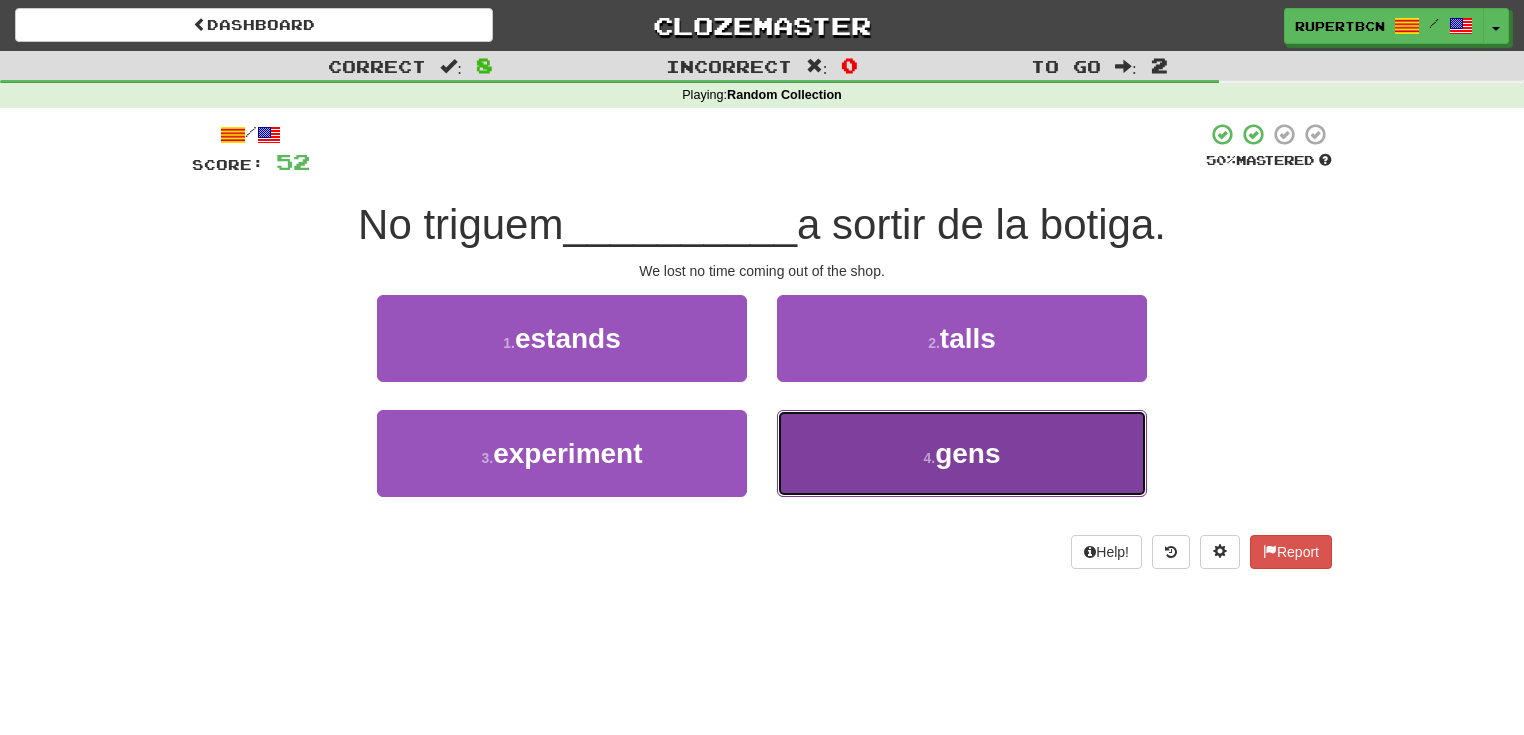 click on "4 ." at bounding box center [929, 458] 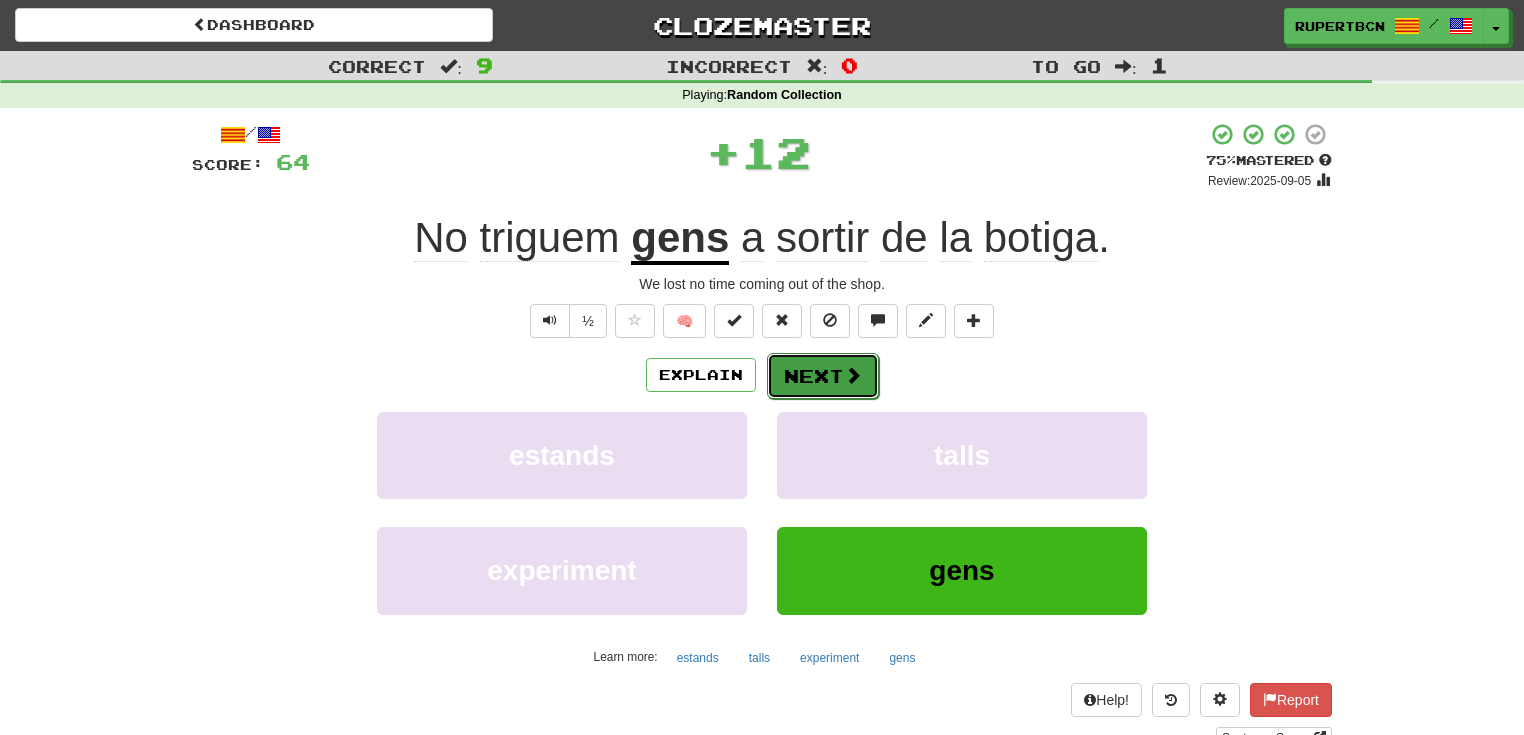 click on "Next" at bounding box center (823, 376) 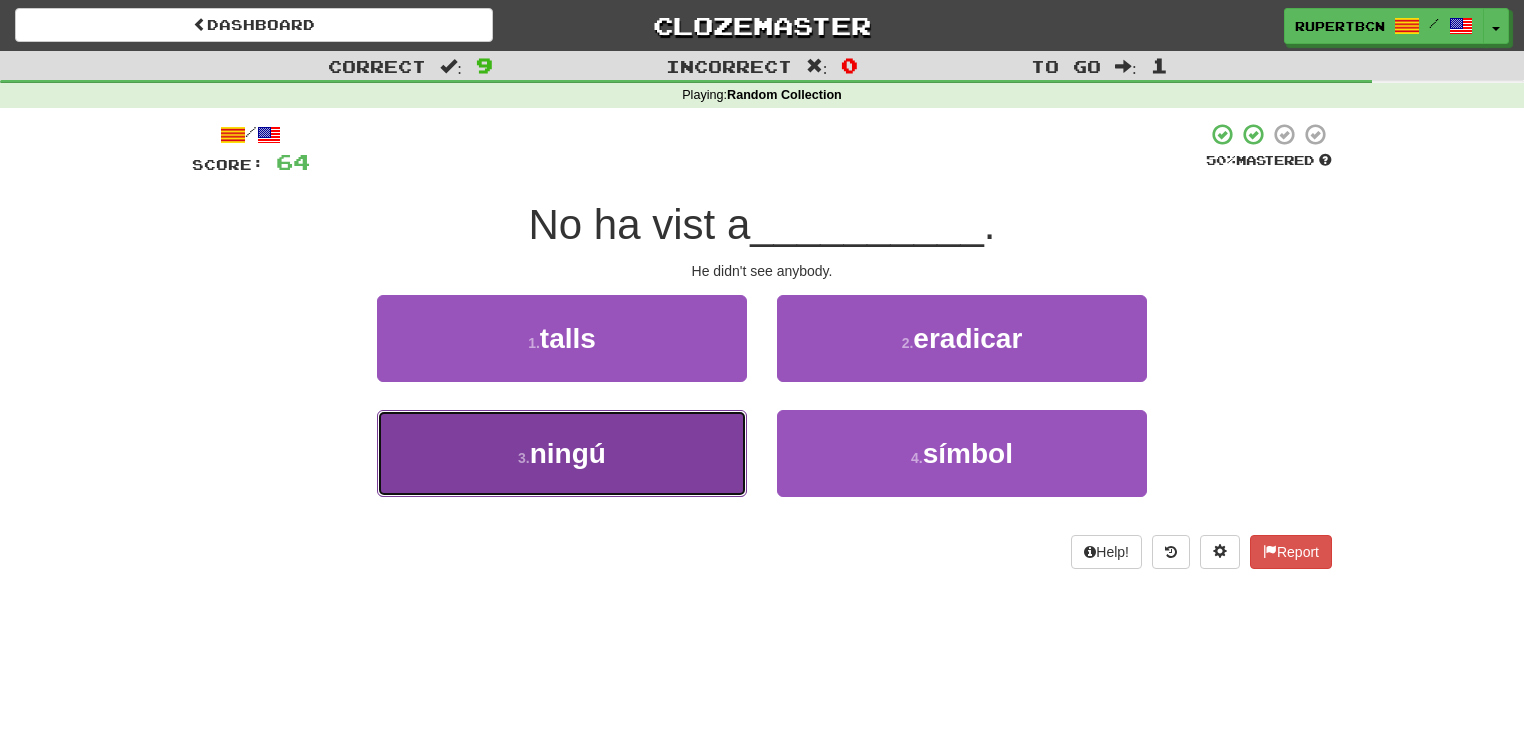 click on "3 .  ningú" at bounding box center (562, 453) 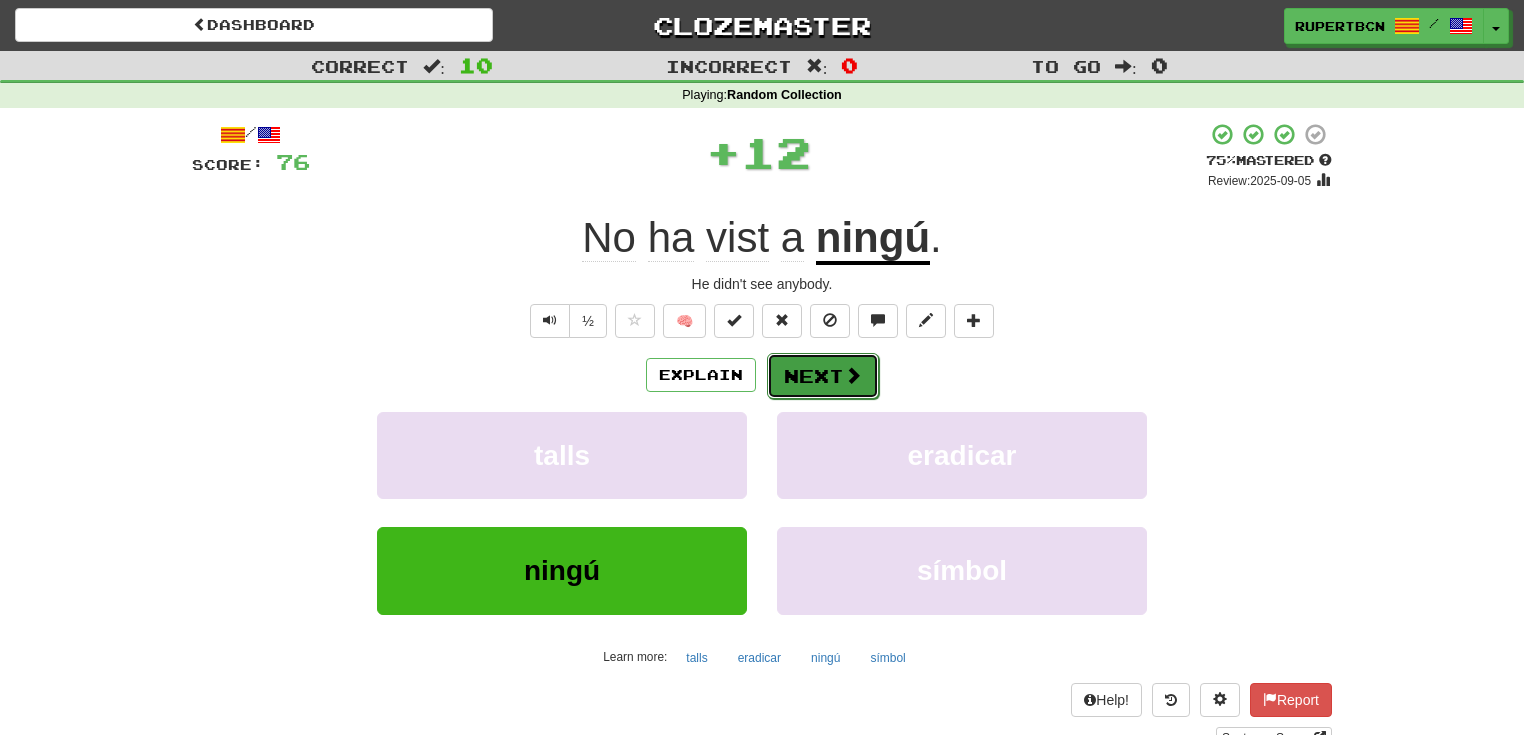 click on "Next" at bounding box center (823, 376) 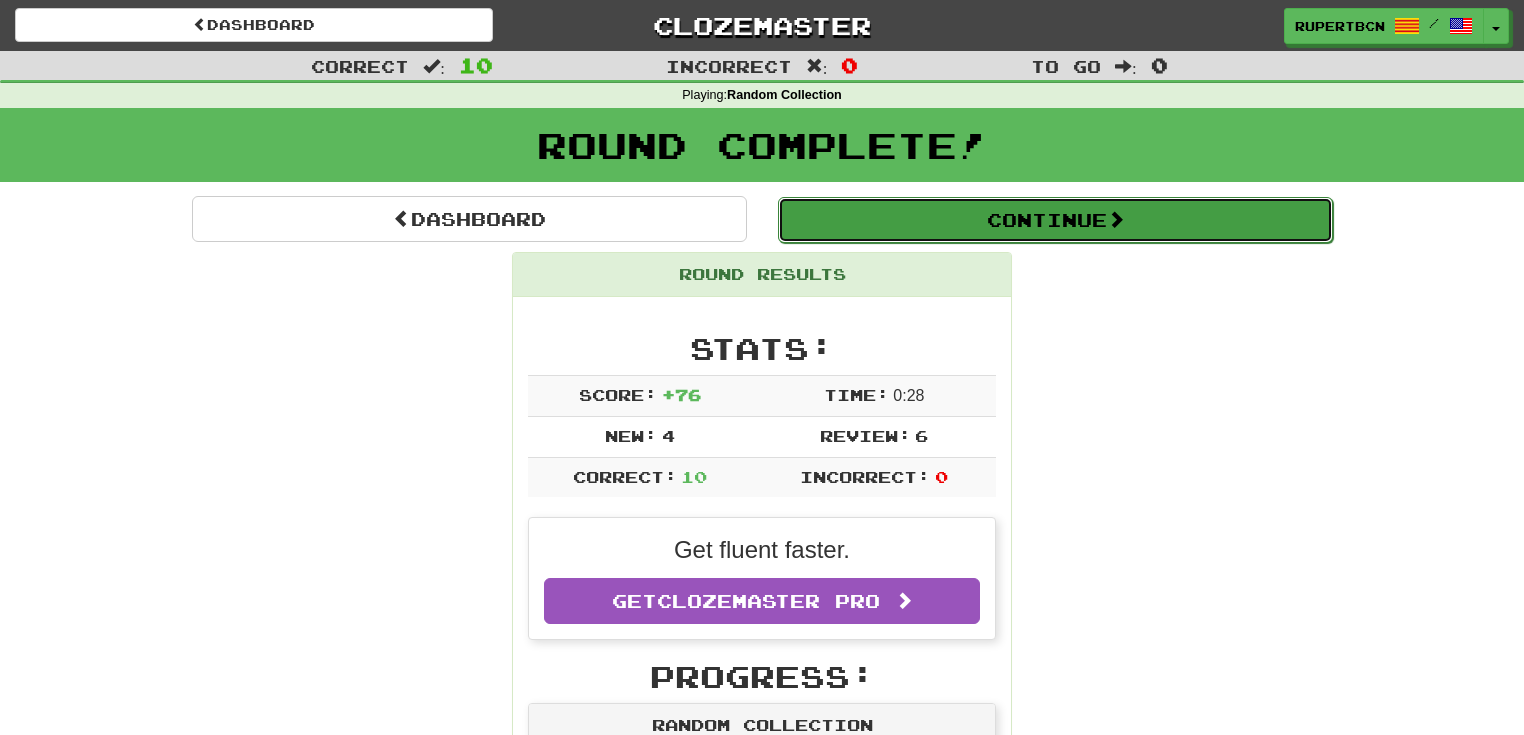 click on "Continue" at bounding box center [1055, 220] 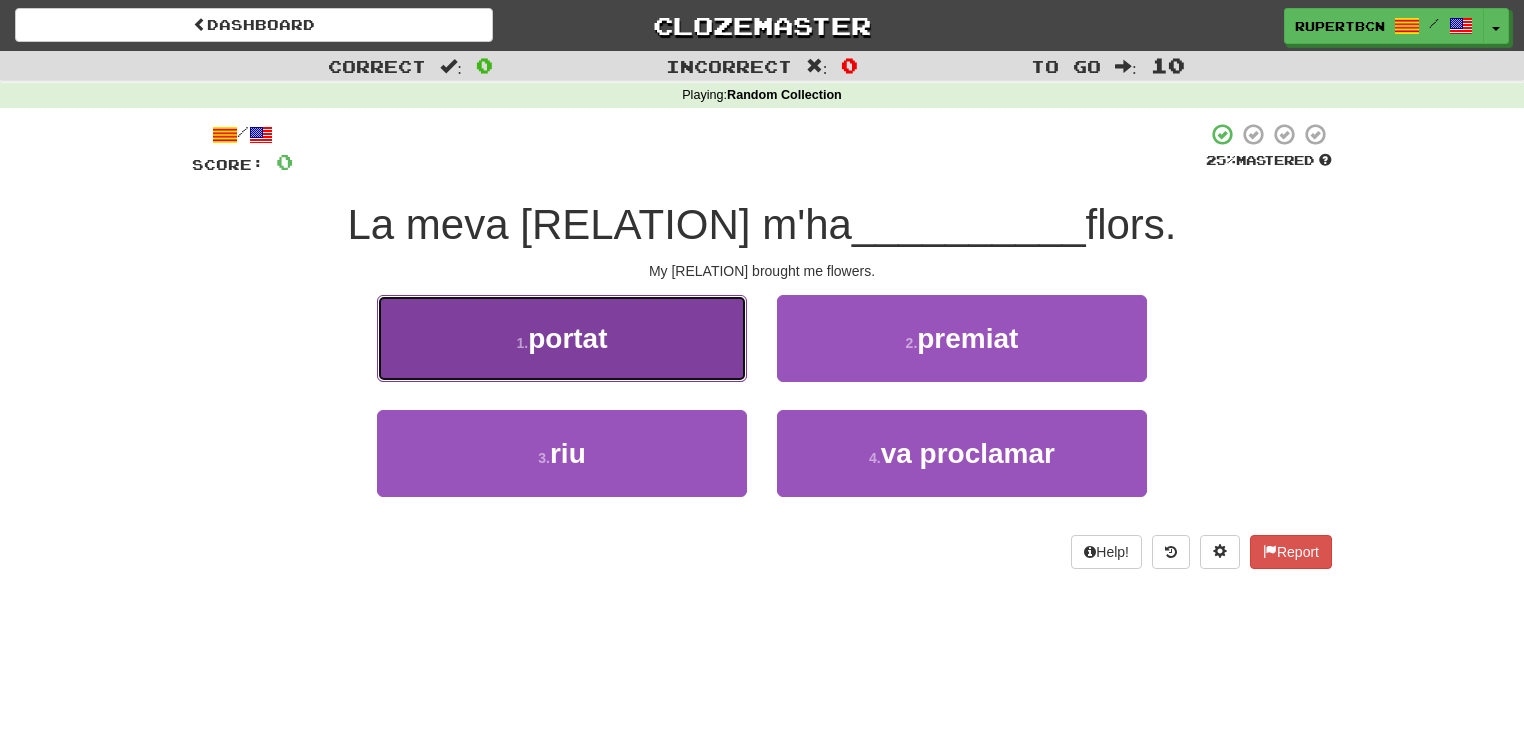click on "1 .  portat" at bounding box center [562, 338] 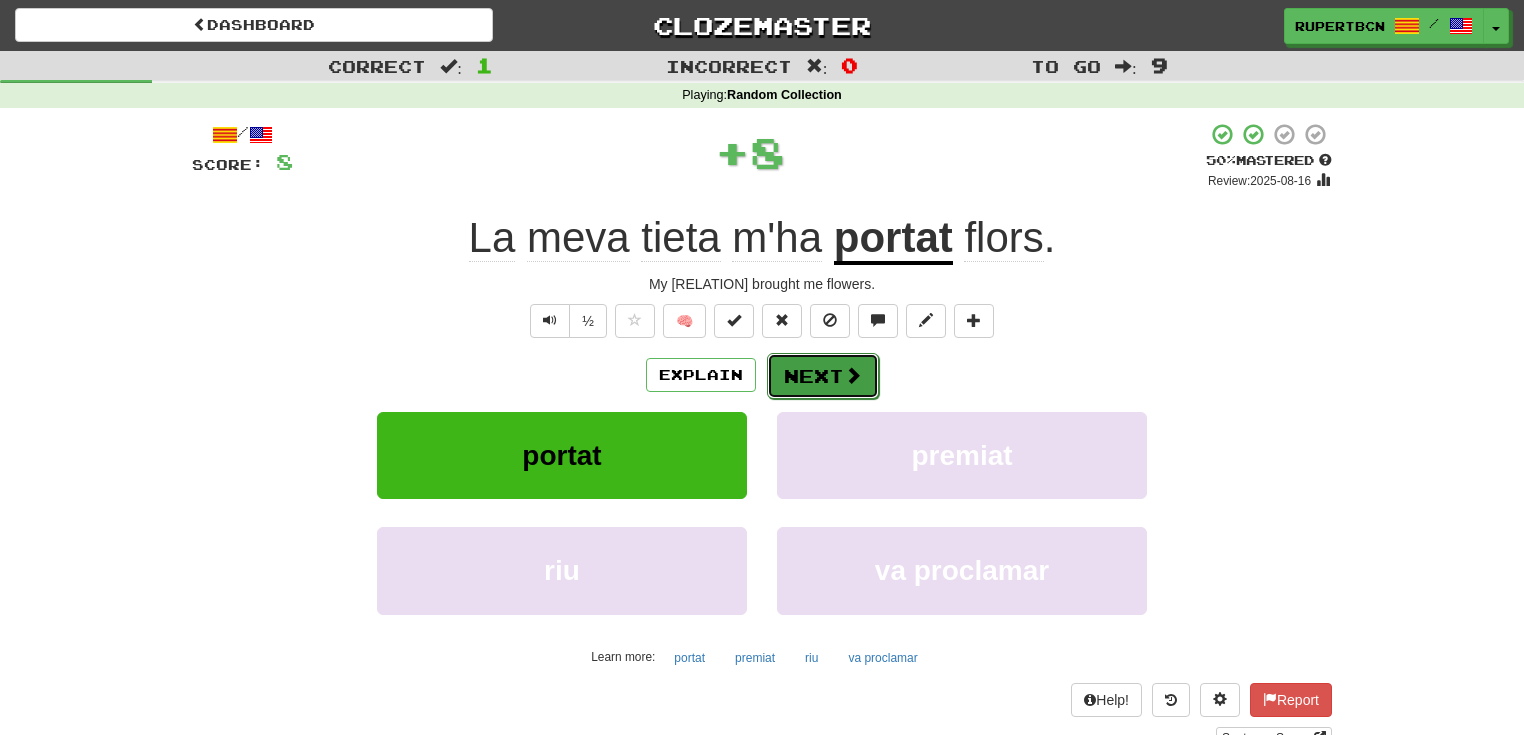 click at bounding box center (853, 375) 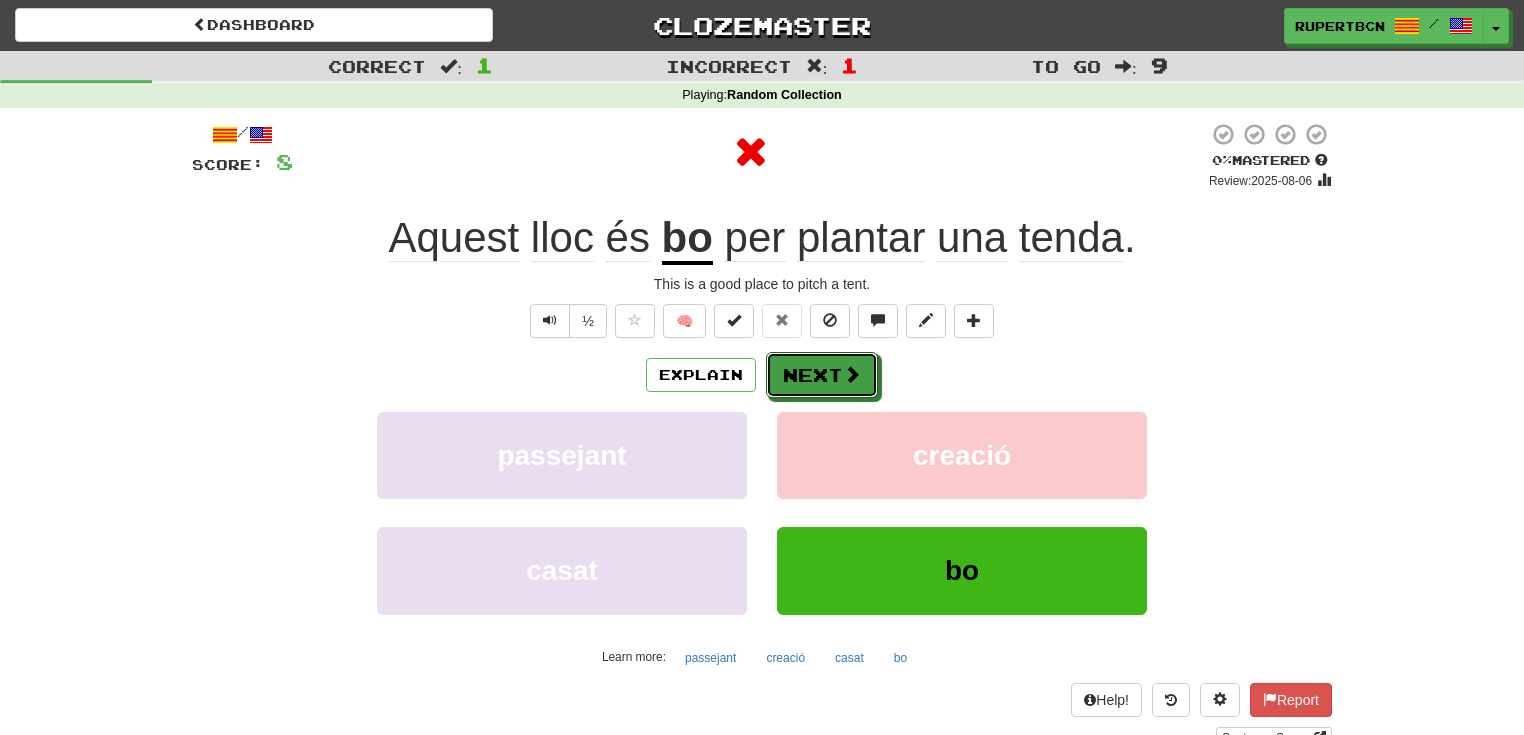 click at bounding box center (852, 374) 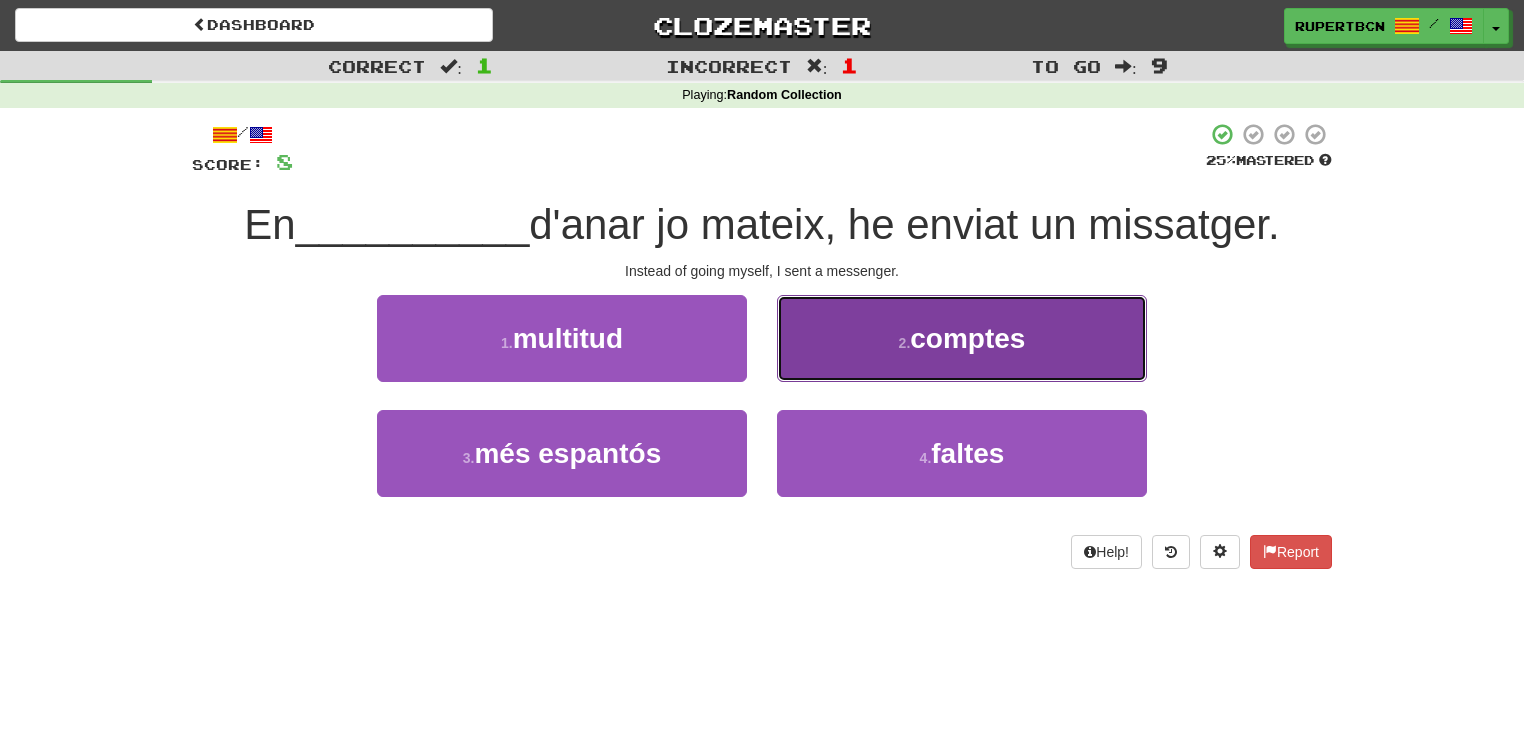 click on "2 .  comptes" at bounding box center (962, 338) 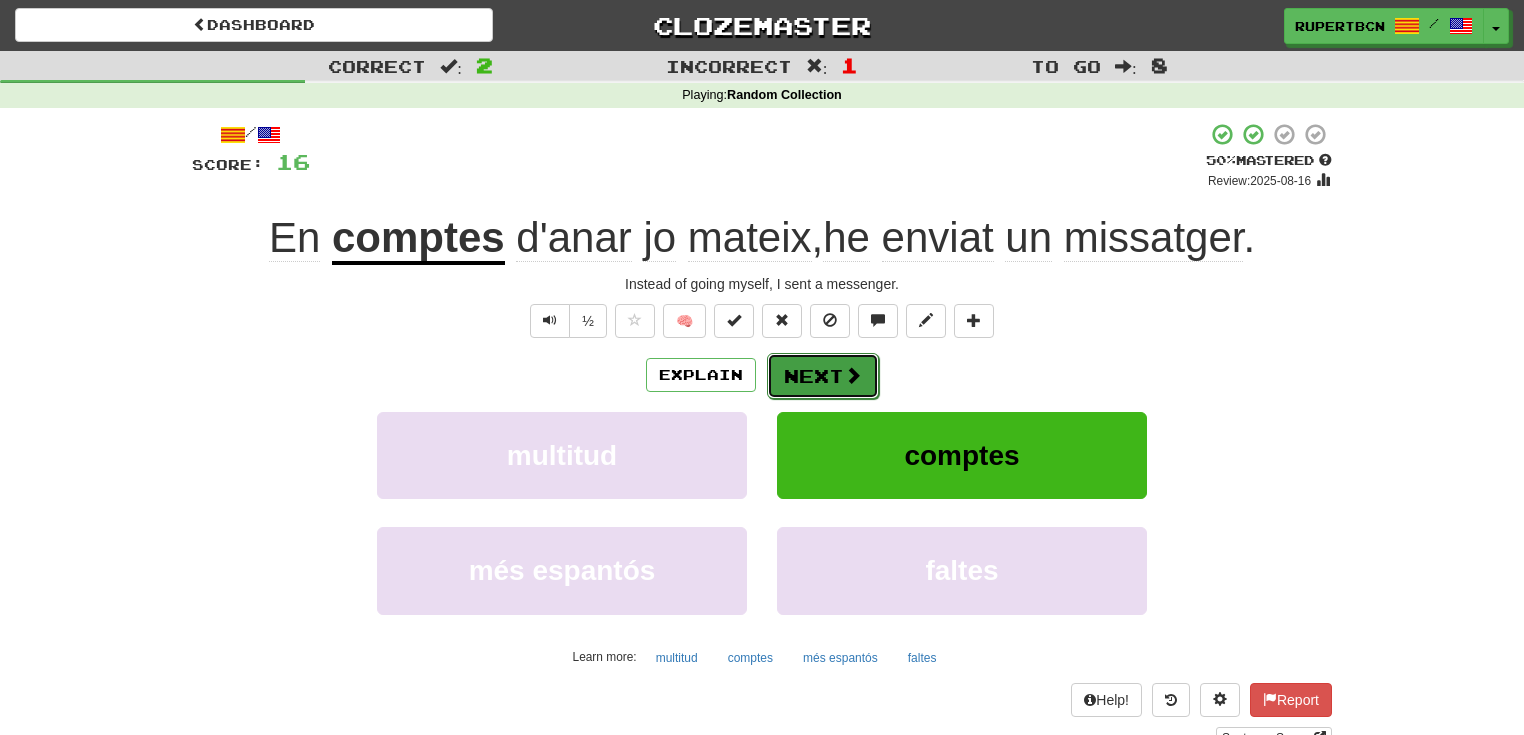 click on "Next" at bounding box center (823, 376) 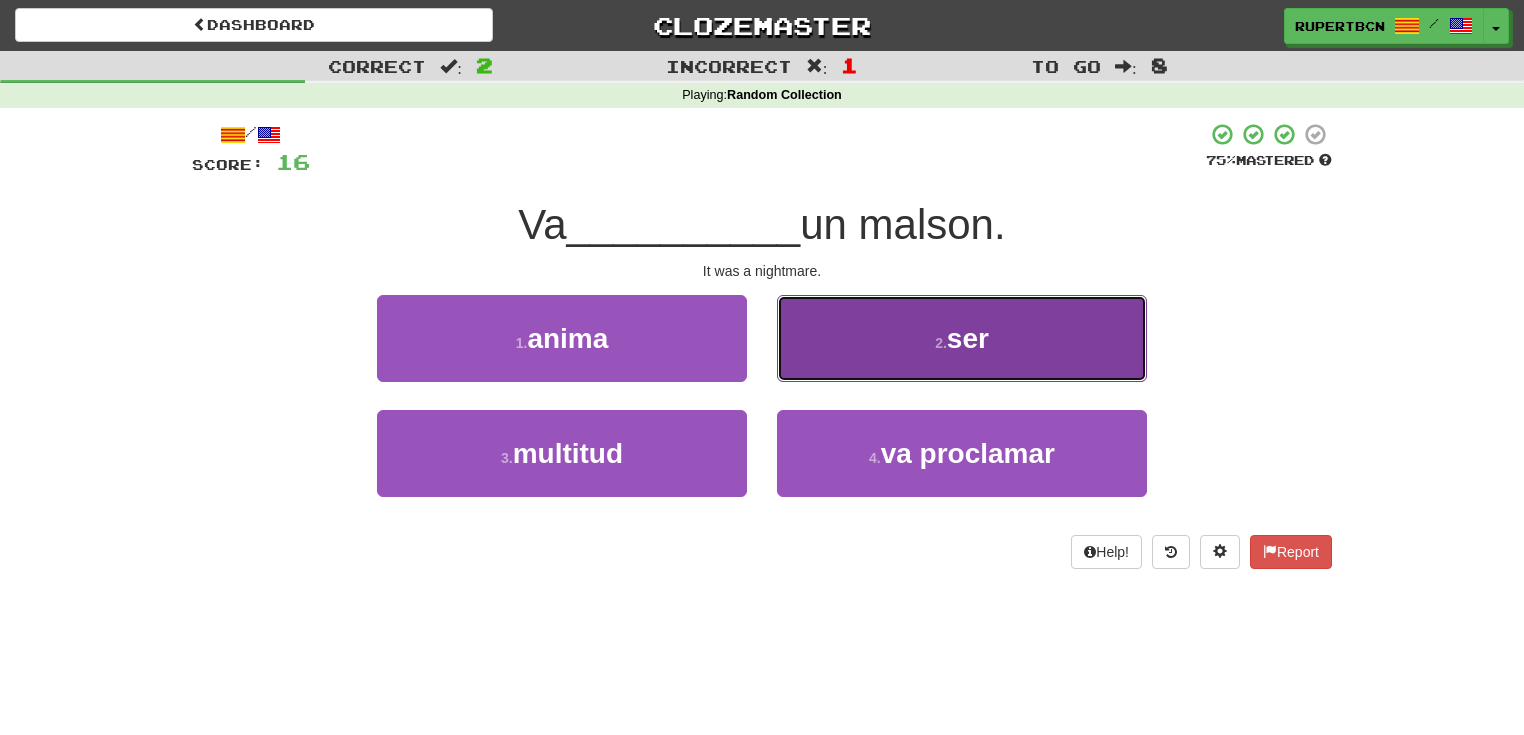 click on "2 ." at bounding box center (941, 343) 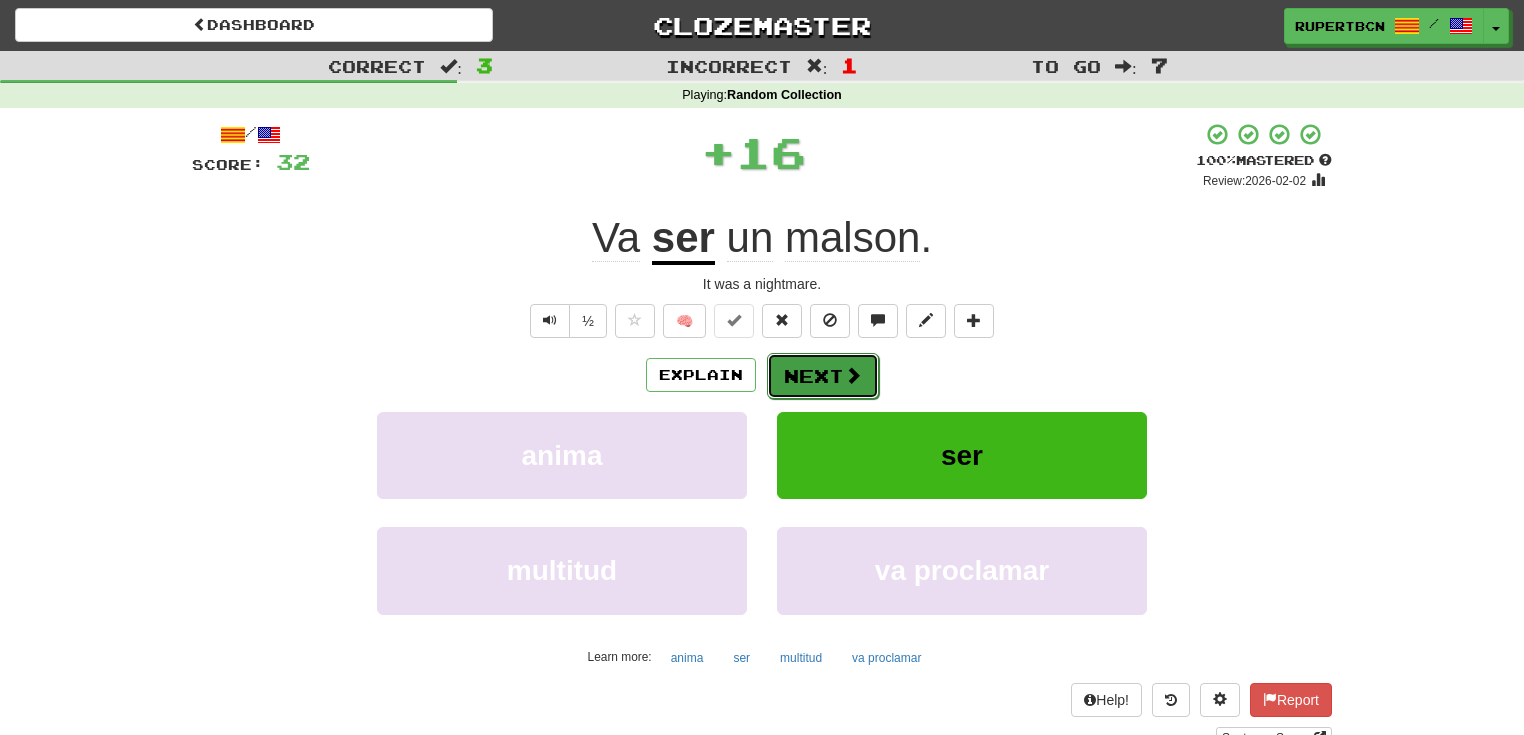 click on "Next" at bounding box center [823, 376] 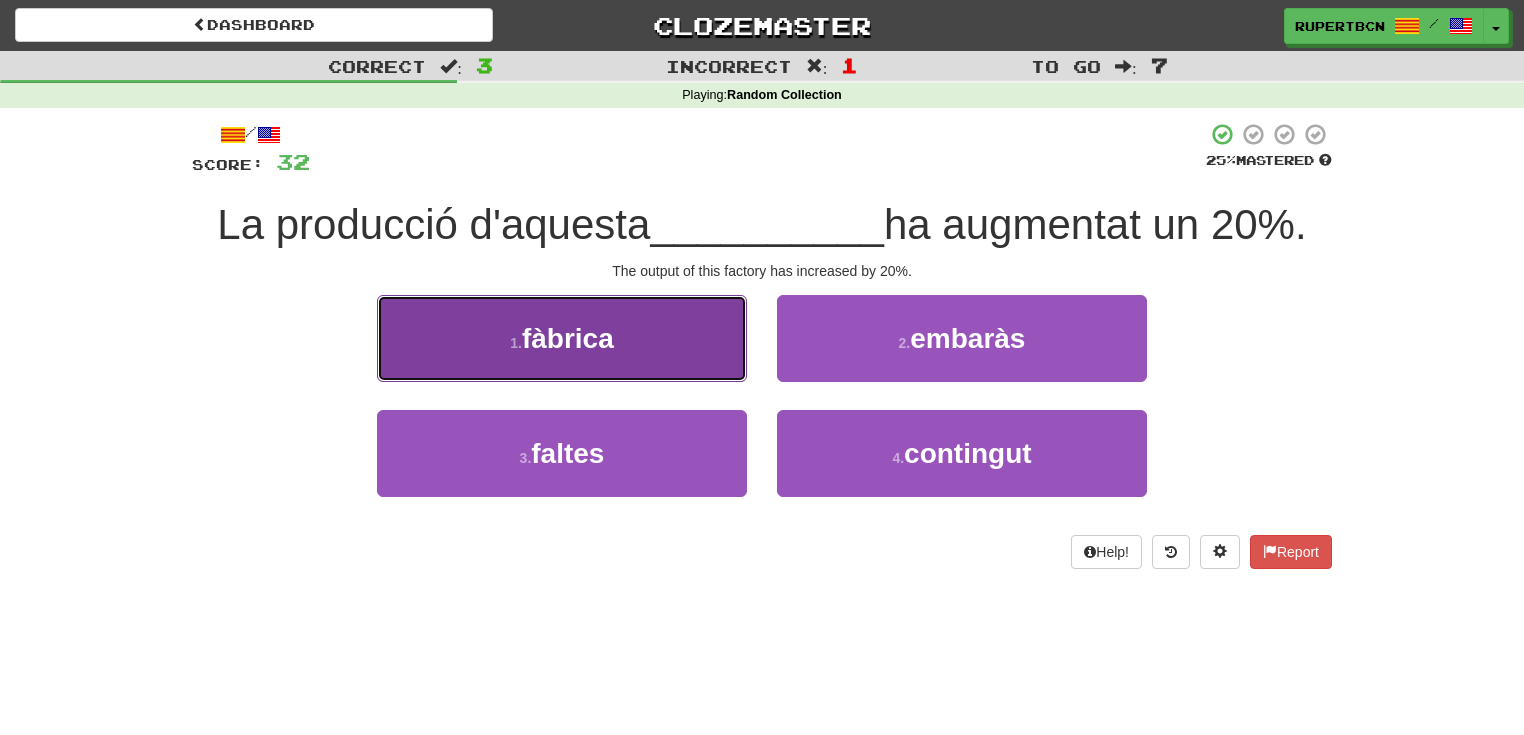 click on "1 .  fàbrica" at bounding box center [562, 338] 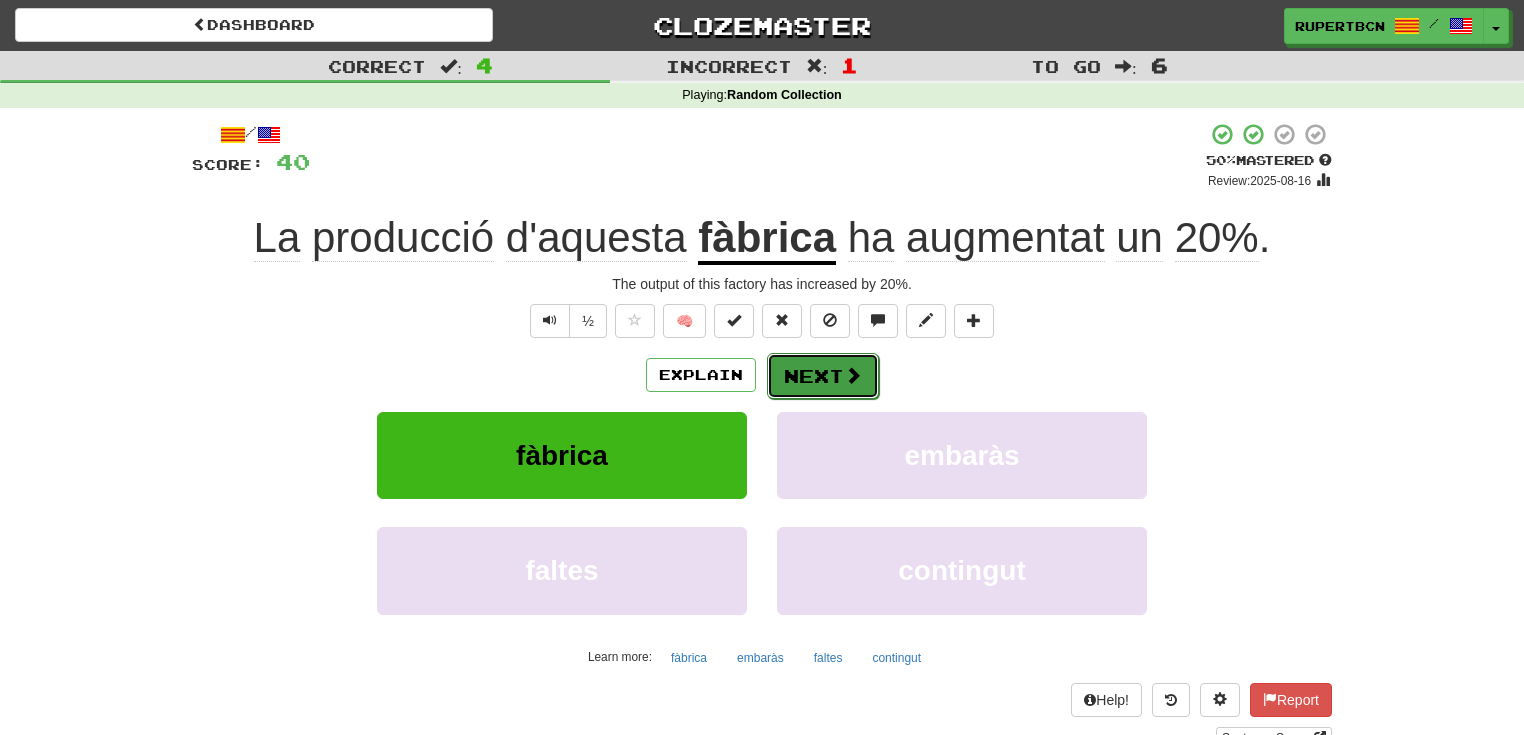 click on "Next" at bounding box center (823, 376) 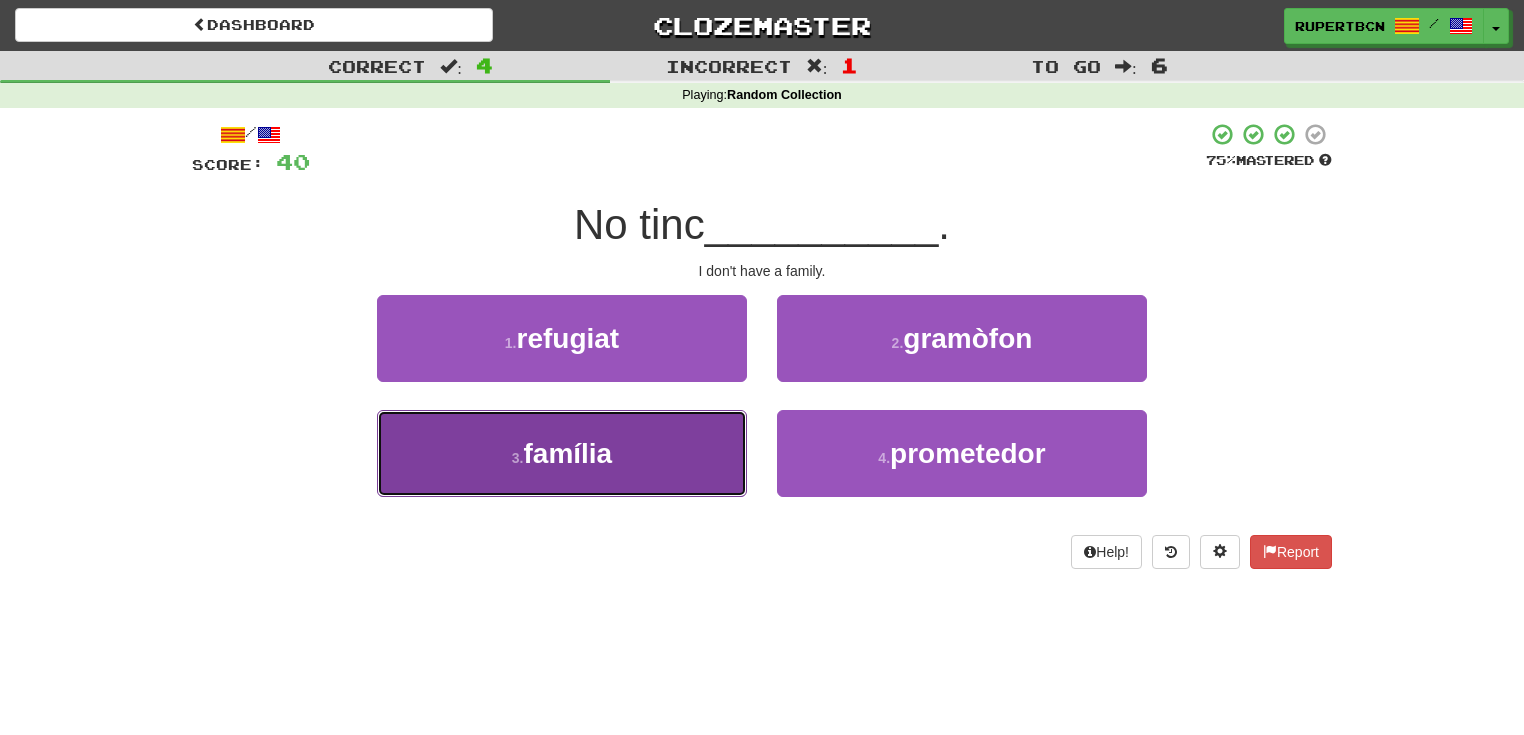 click on "família" at bounding box center [567, 453] 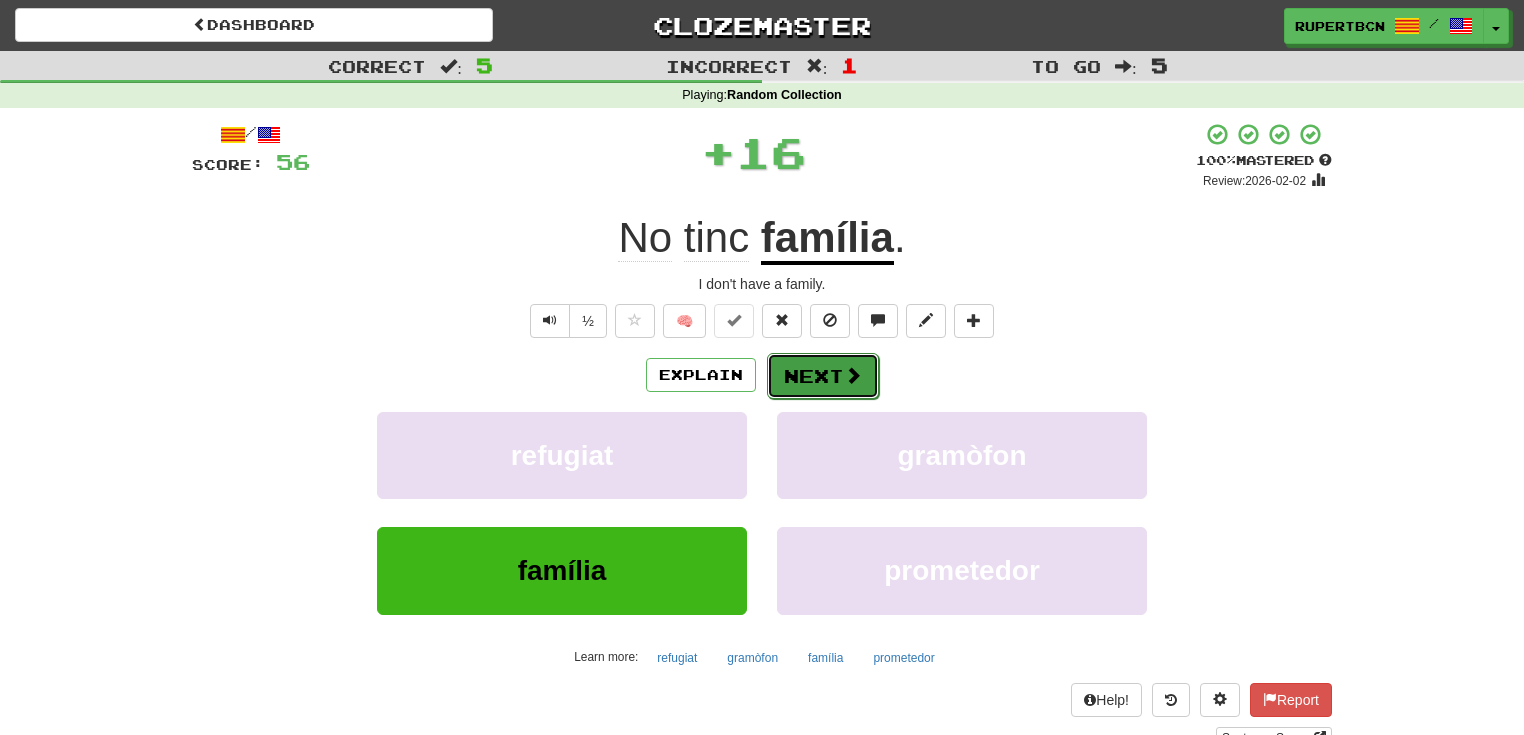 click on "Next" at bounding box center (823, 376) 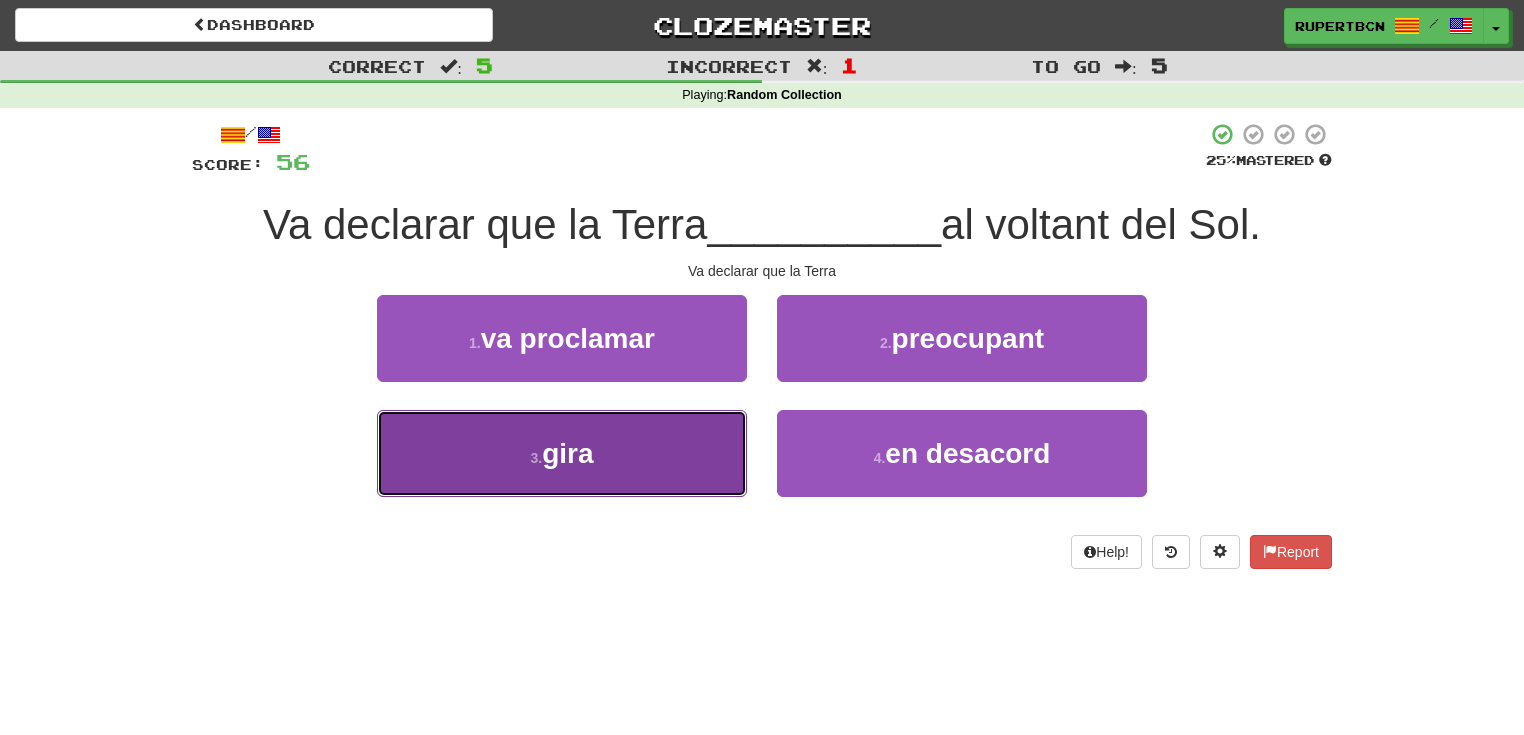 click on "gira" at bounding box center [567, 453] 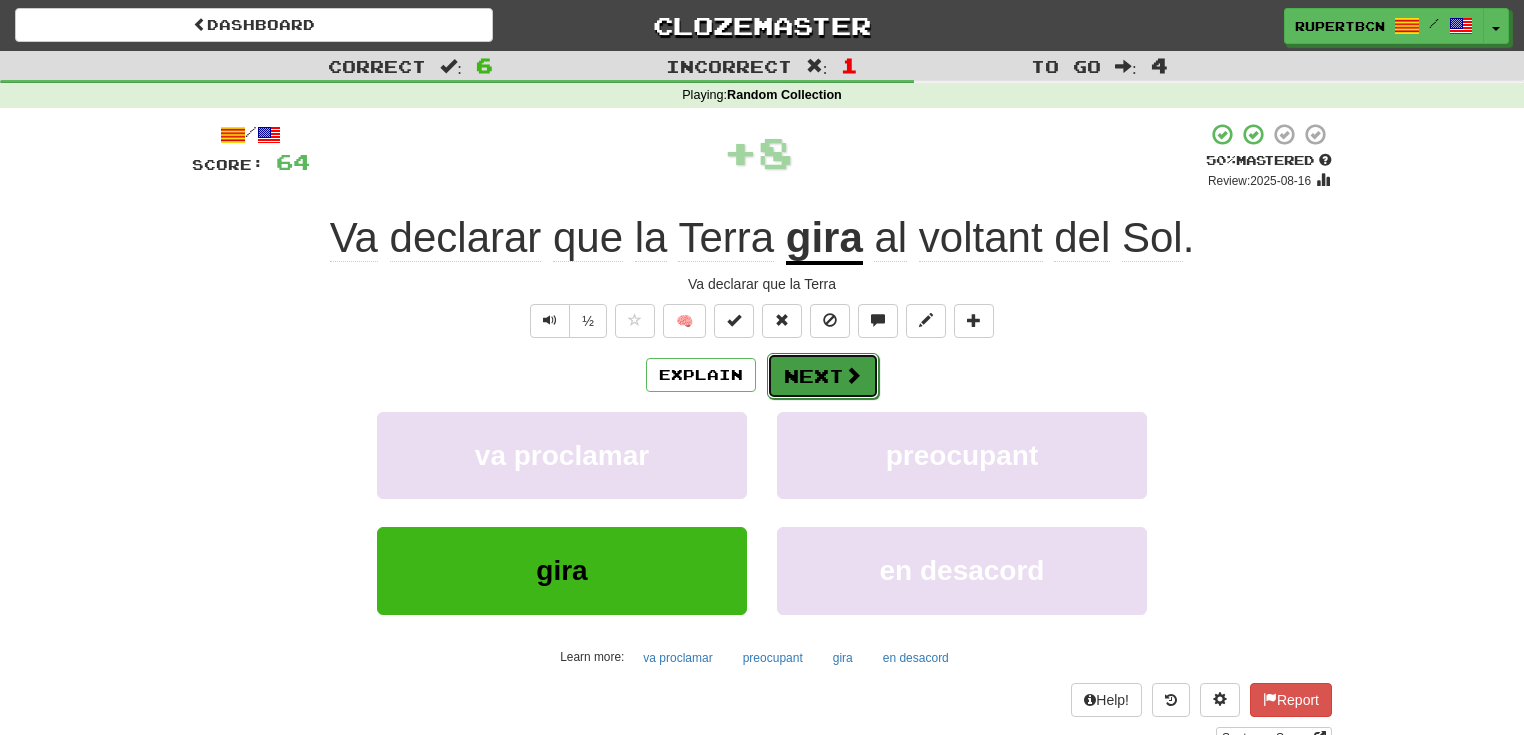 click on "Next" at bounding box center [823, 376] 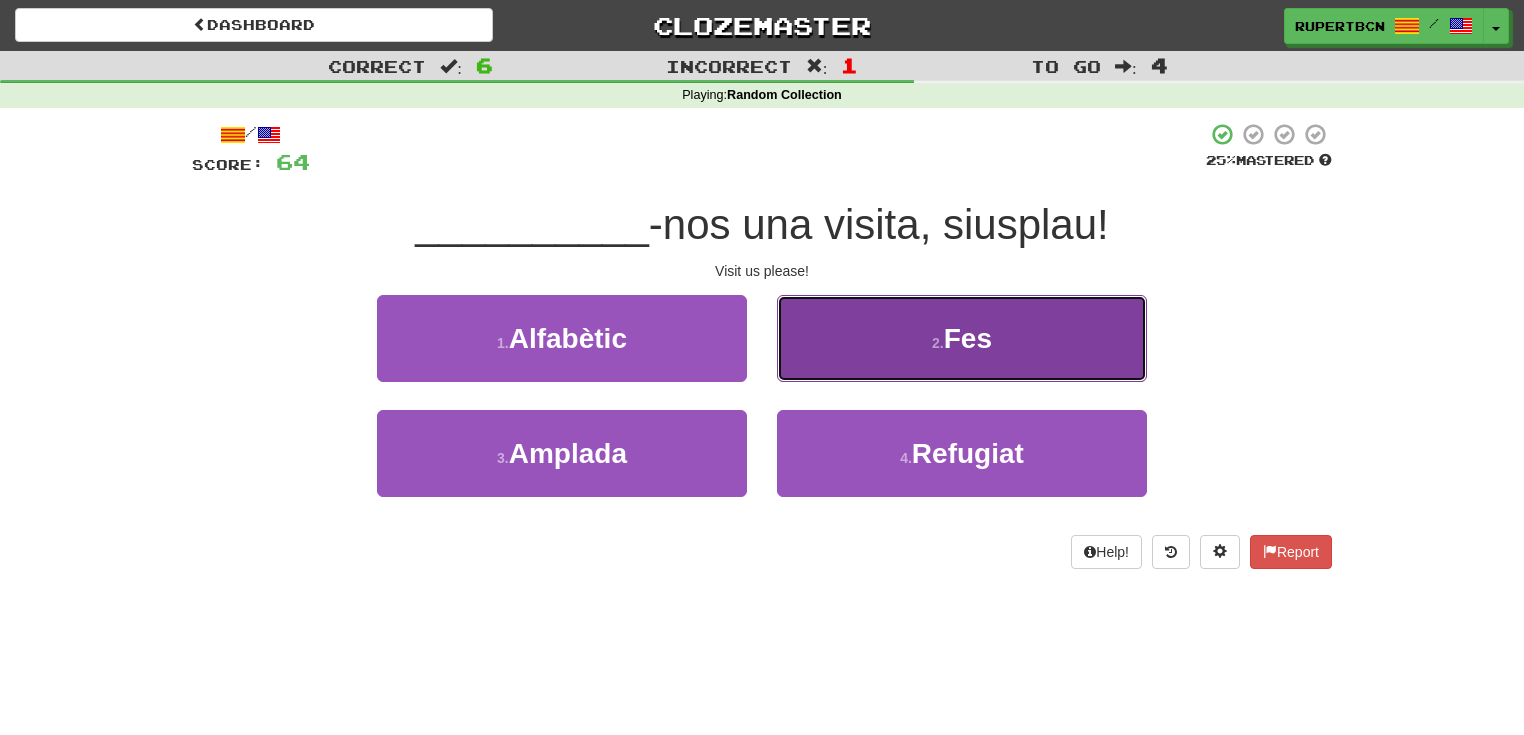 click on "2 .  Fes" at bounding box center [962, 338] 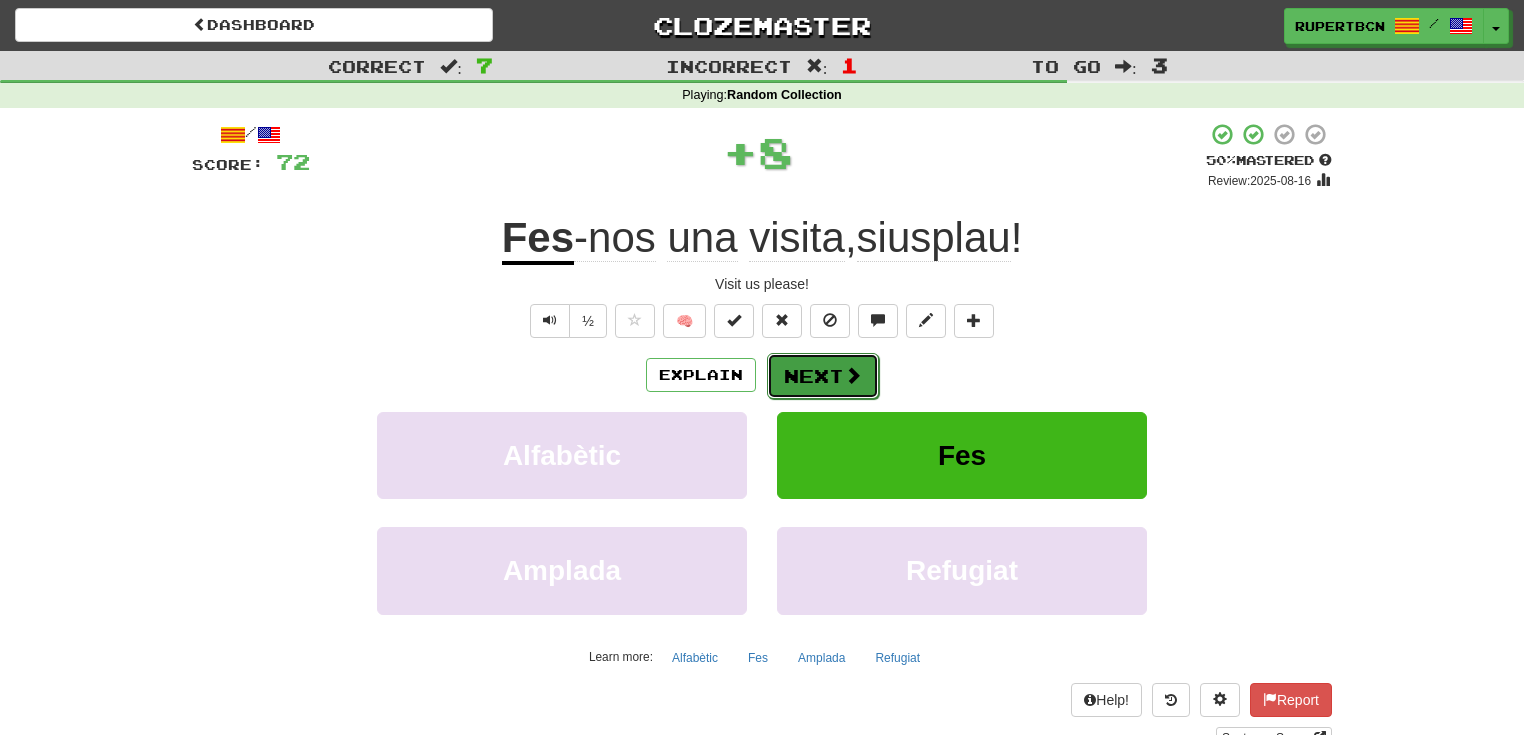 click on "Next" at bounding box center [823, 376] 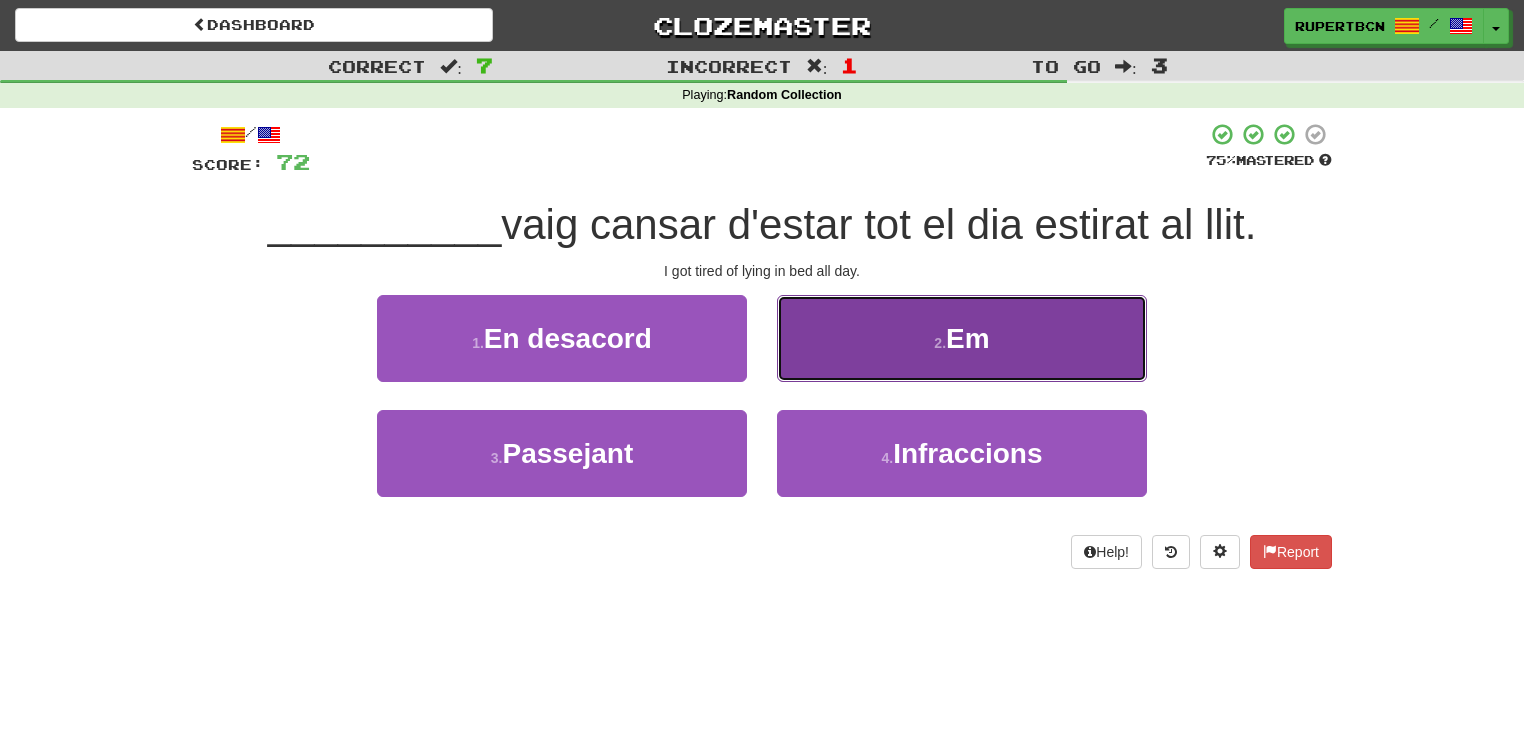 click on "2 .  Em" at bounding box center (962, 338) 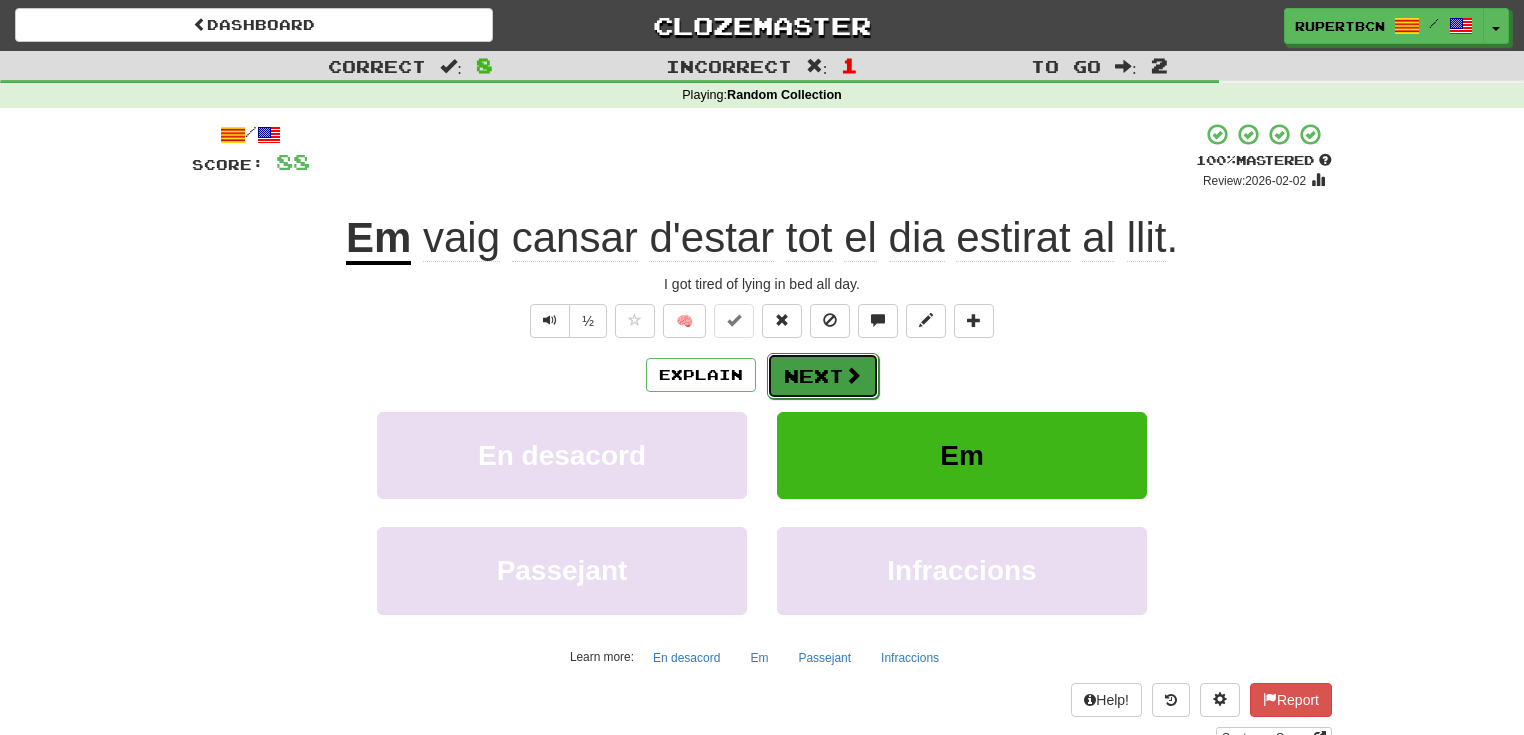 click on "Next" at bounding box center (823, 376) 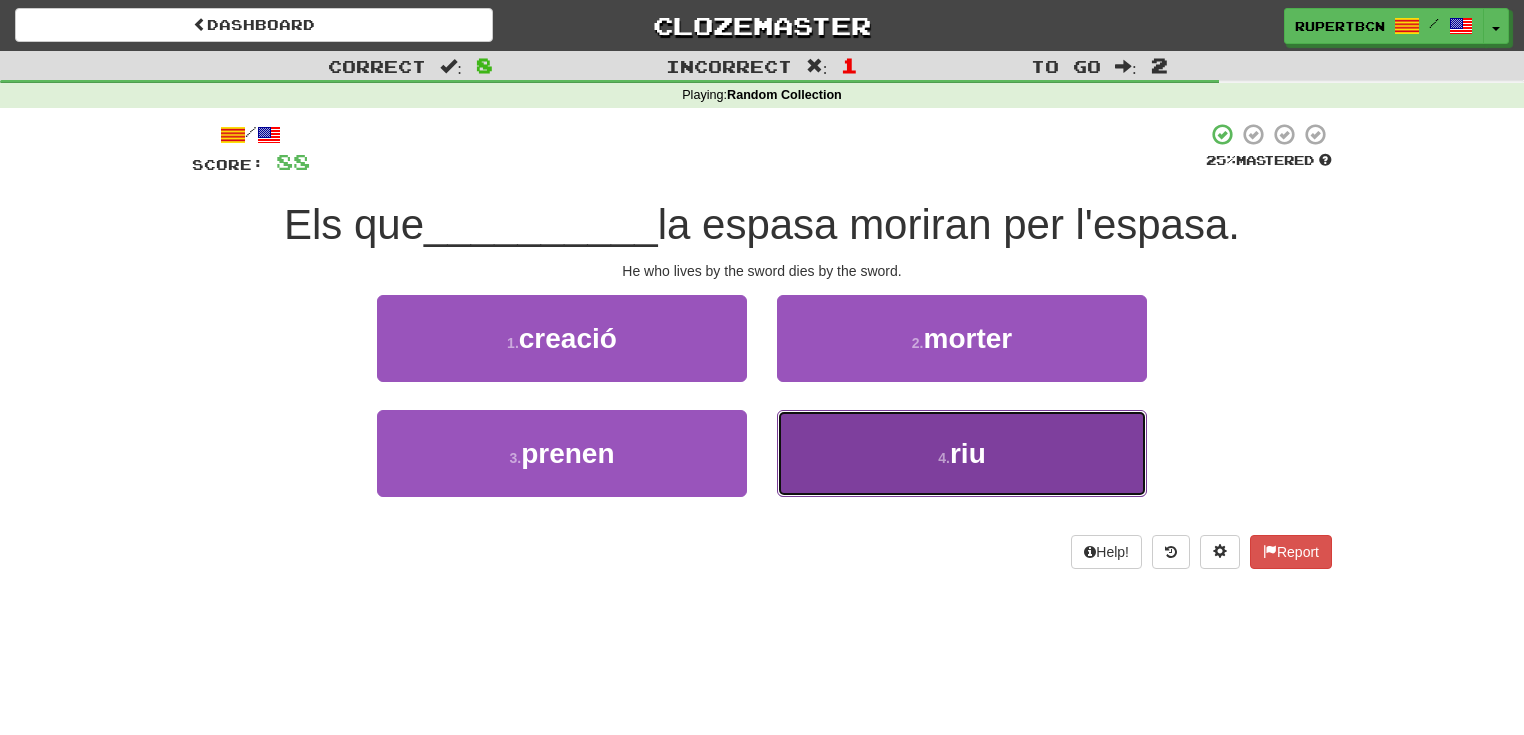 click on "4 .  riu" at bounding box center (962, 453) 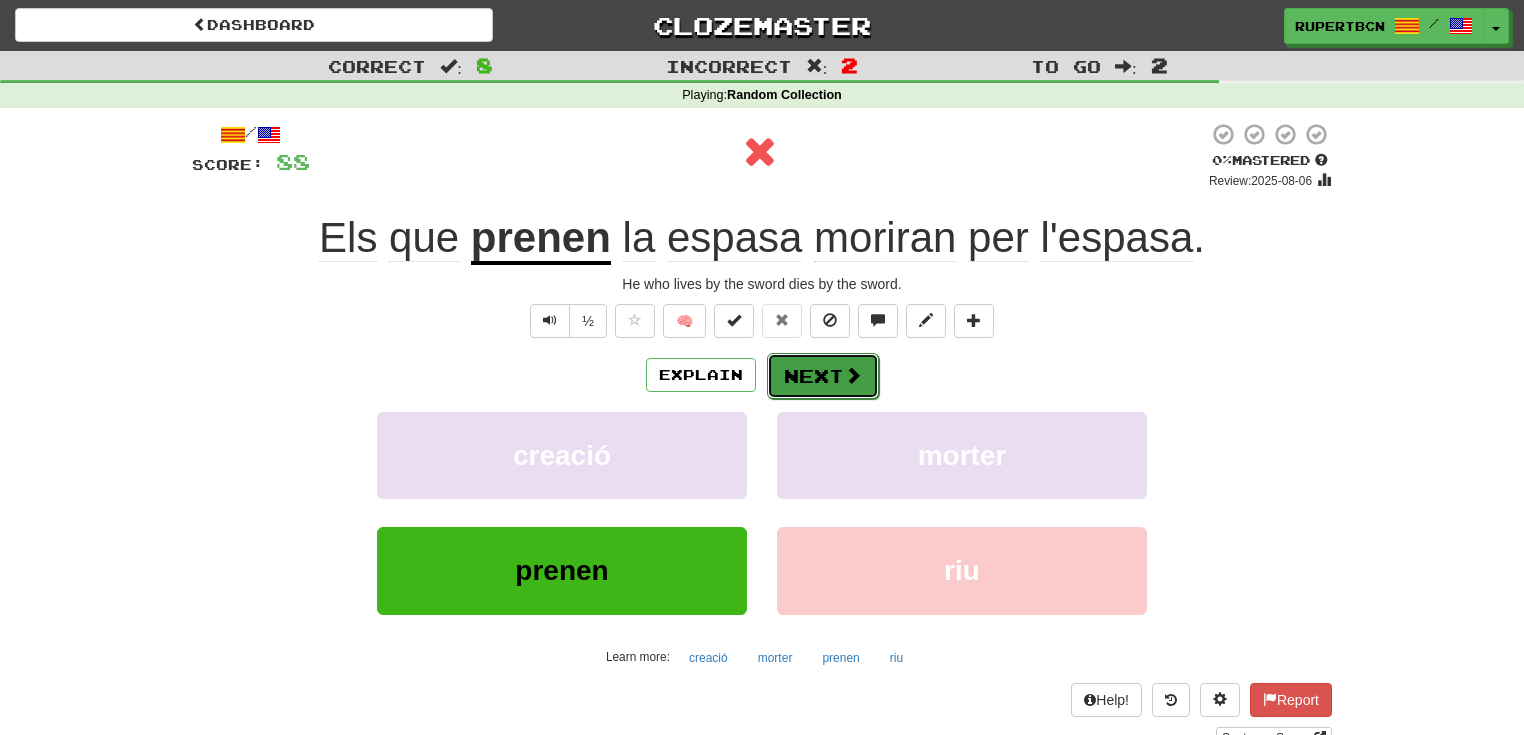 click on "Next" at bounding box center [823, 376] 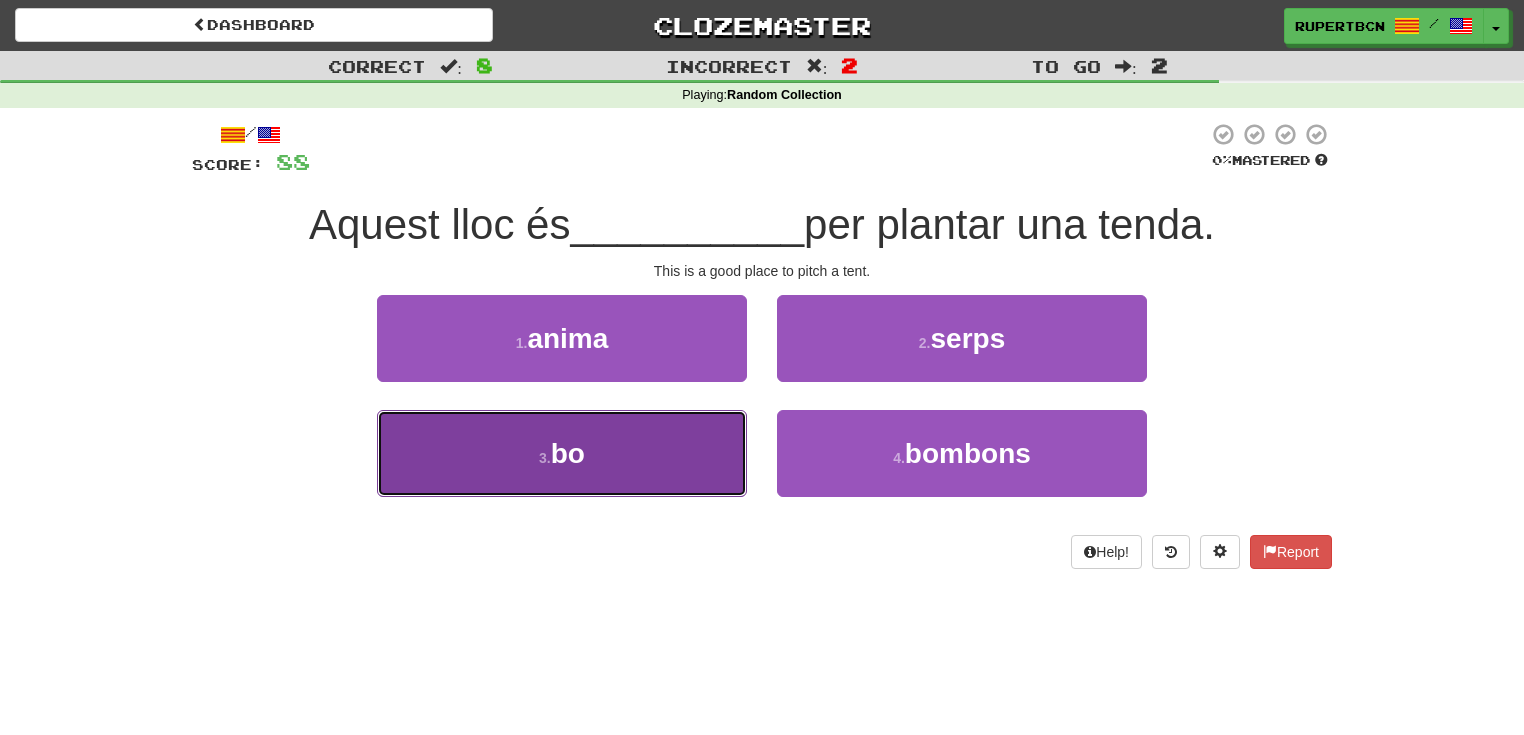 click on "3 .  bo" at bounding box center (562, 453) 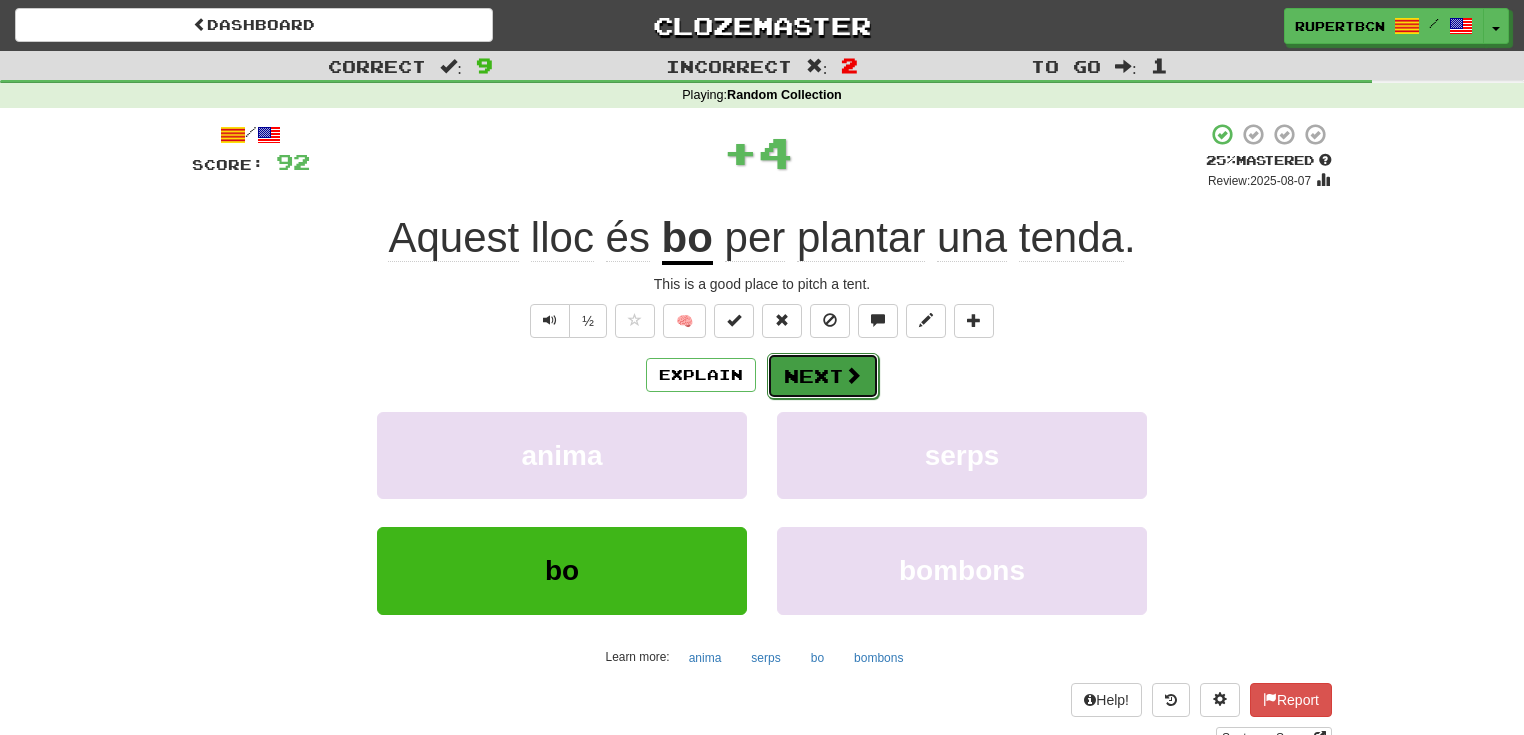 click on "Next" at bounding box center (823, 376) 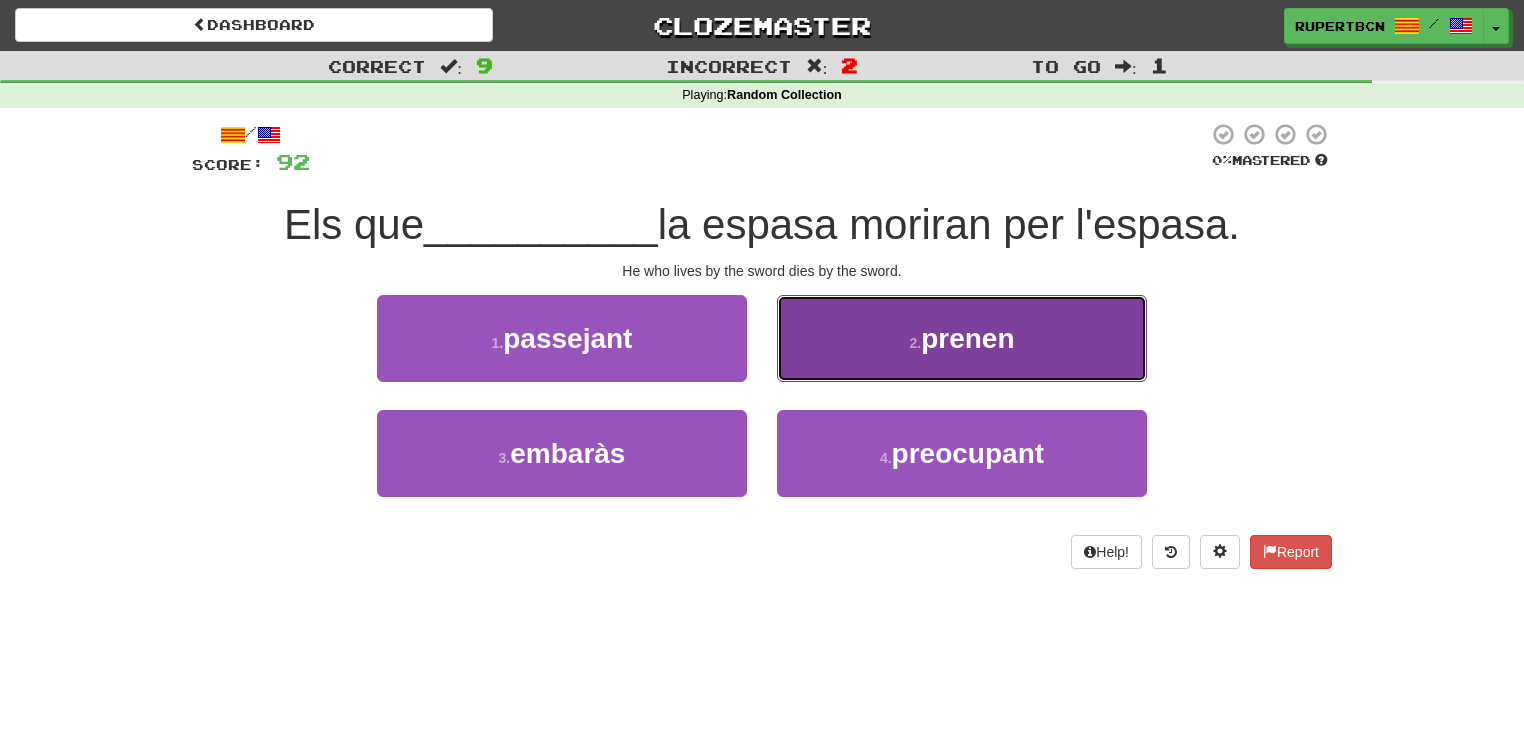 click on "2 .  prenen" at bounding box center [962, 338] 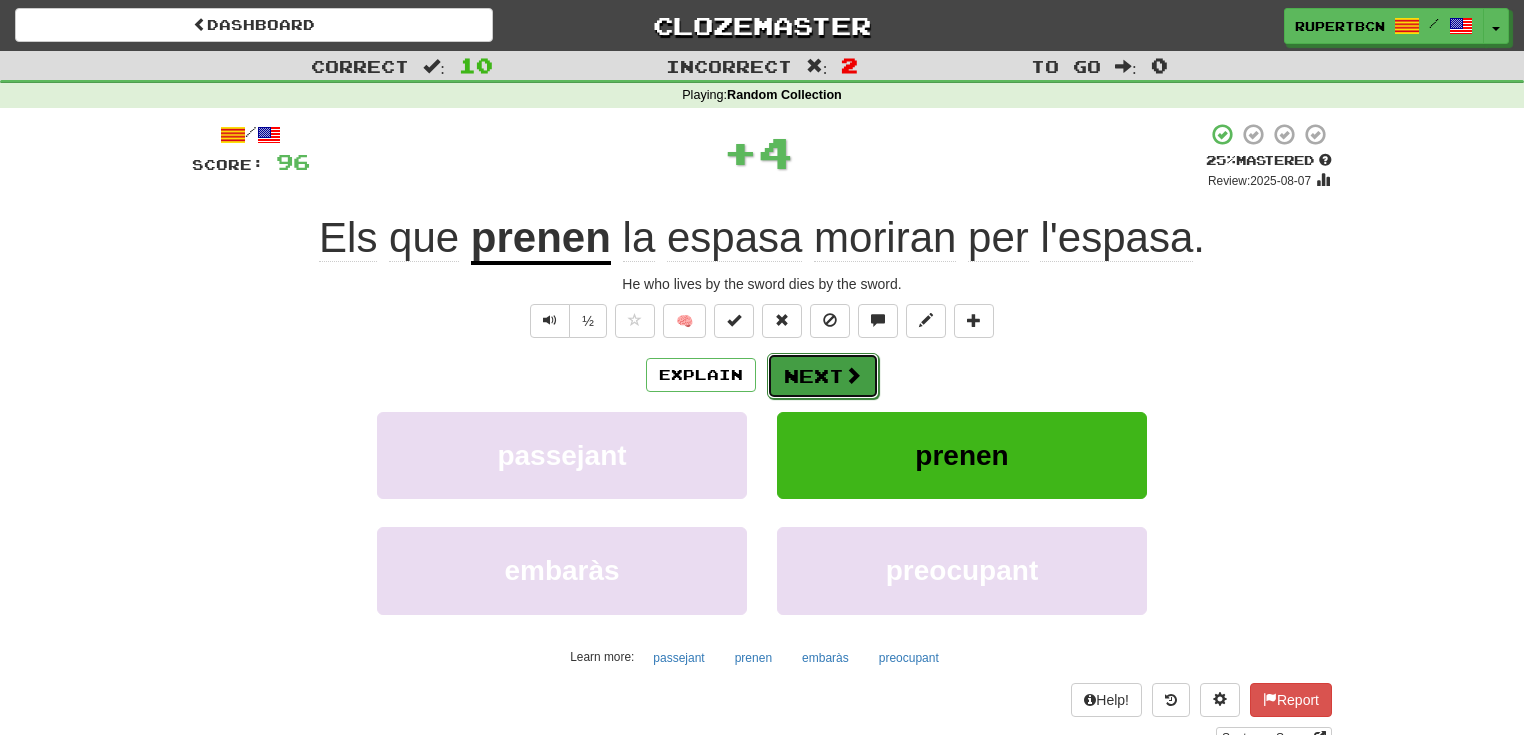 click on "Next" at bounding box center (823, 376) 